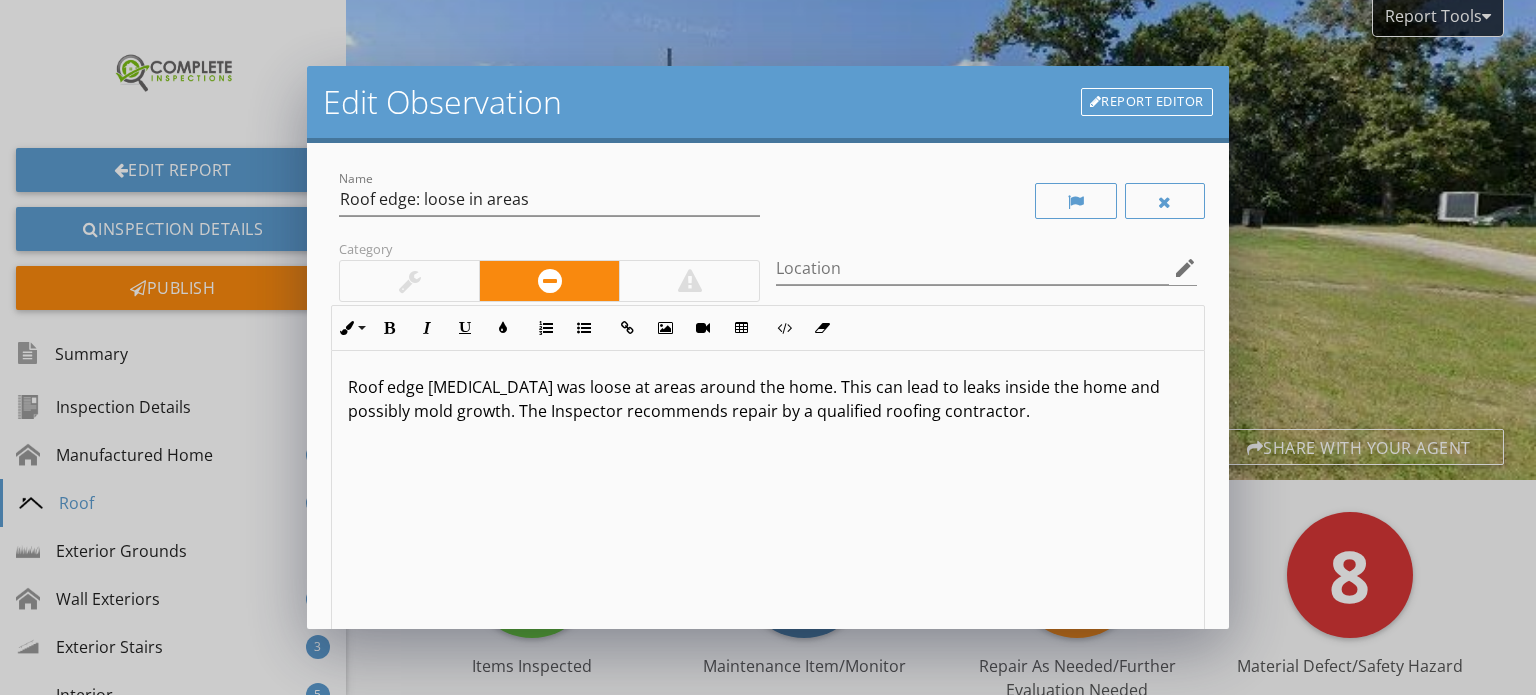 scroll, scrollTop: 0, scrollLeft: 0, axis: both 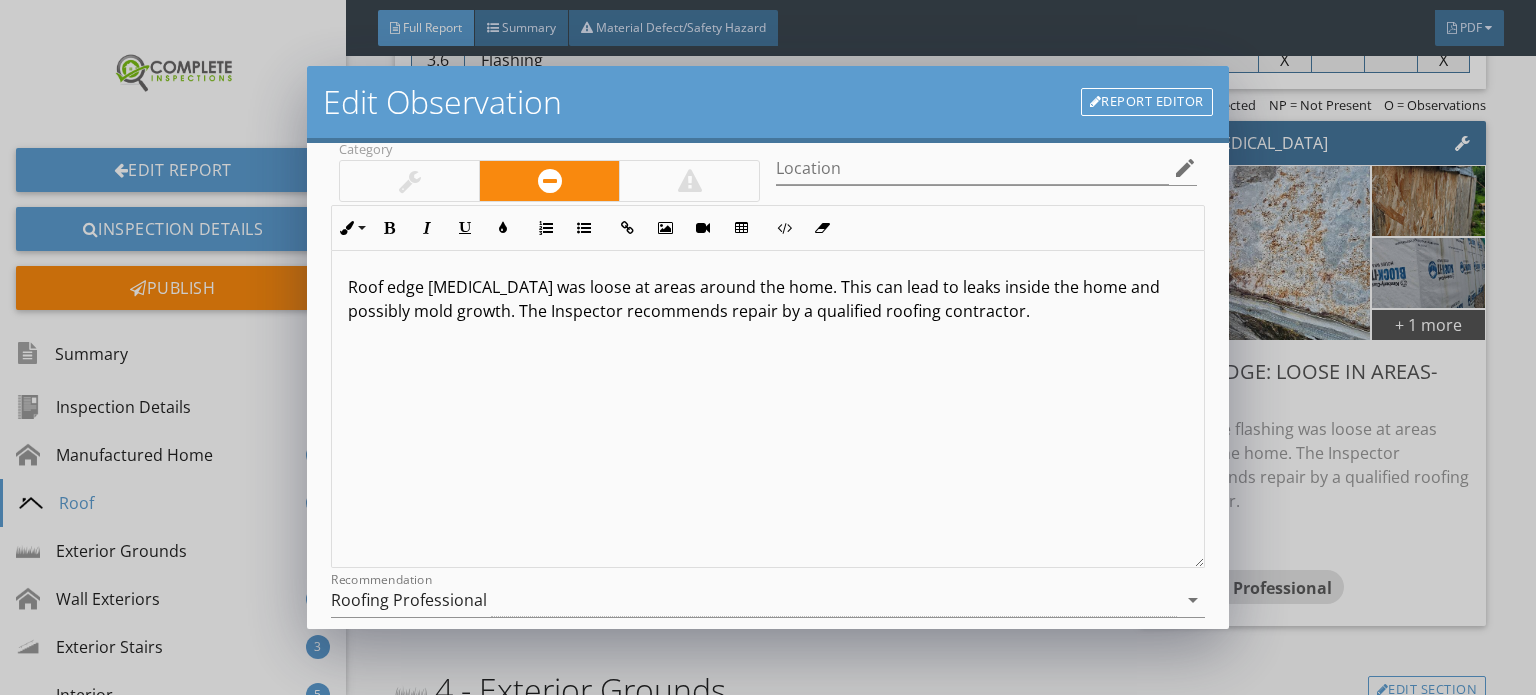 click on "Roof edge flashing was loose at areas around the home. This can lead to leaks inside the home and possibly mold growth. The Inspector recommends repair by a qualified roofing contractor." at bounding box center [768, 299] 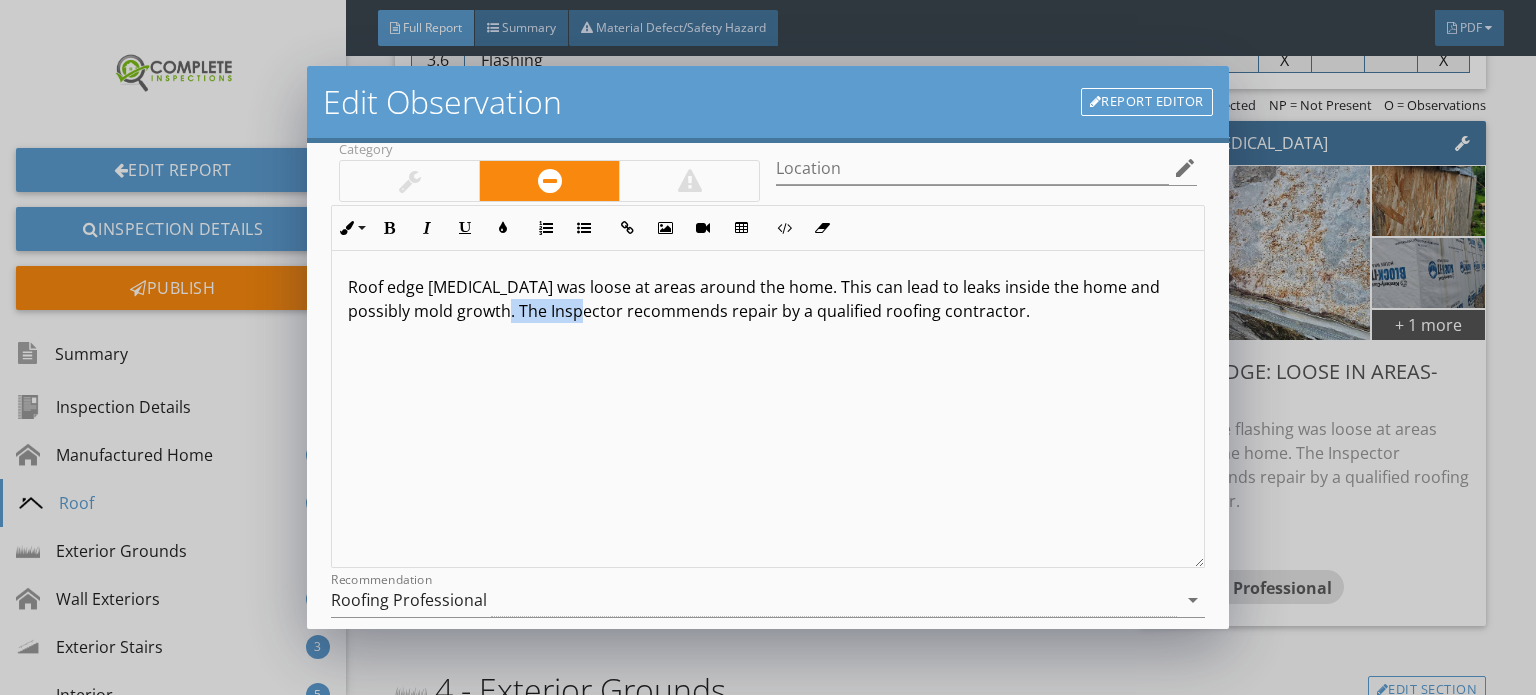 click on "Roof edge flashing was loose at areas around the home. This can lead to leaks inside the home and possibly mold growth. The Inspector recommends repair by a qualified roofing contractor." at bounding box center (768, 299) 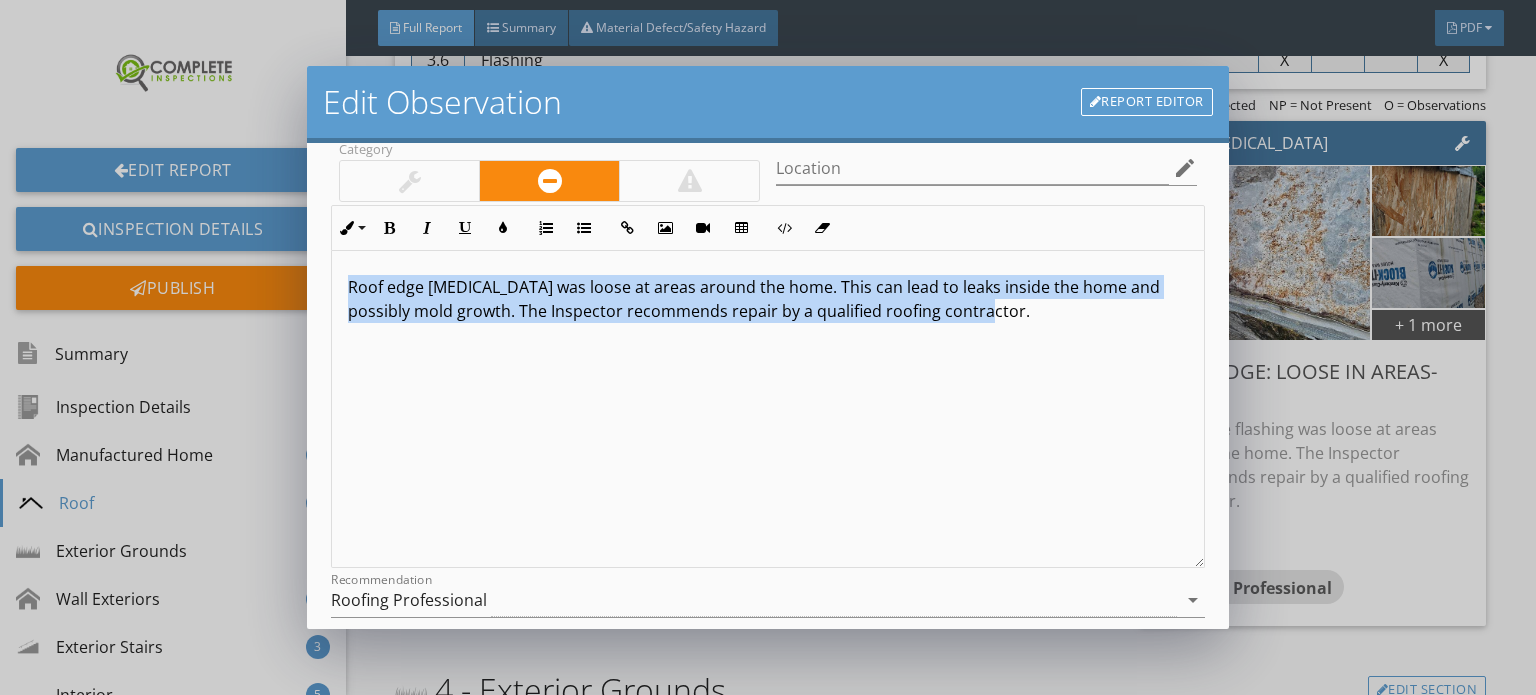 click on "Roof edge flashing was loose at areas around the home. This can lead to leaks inside the home and possibly mold growth. The Inspector recommends repair by a qualified roofing contractor." at bounding box center [768, 299] 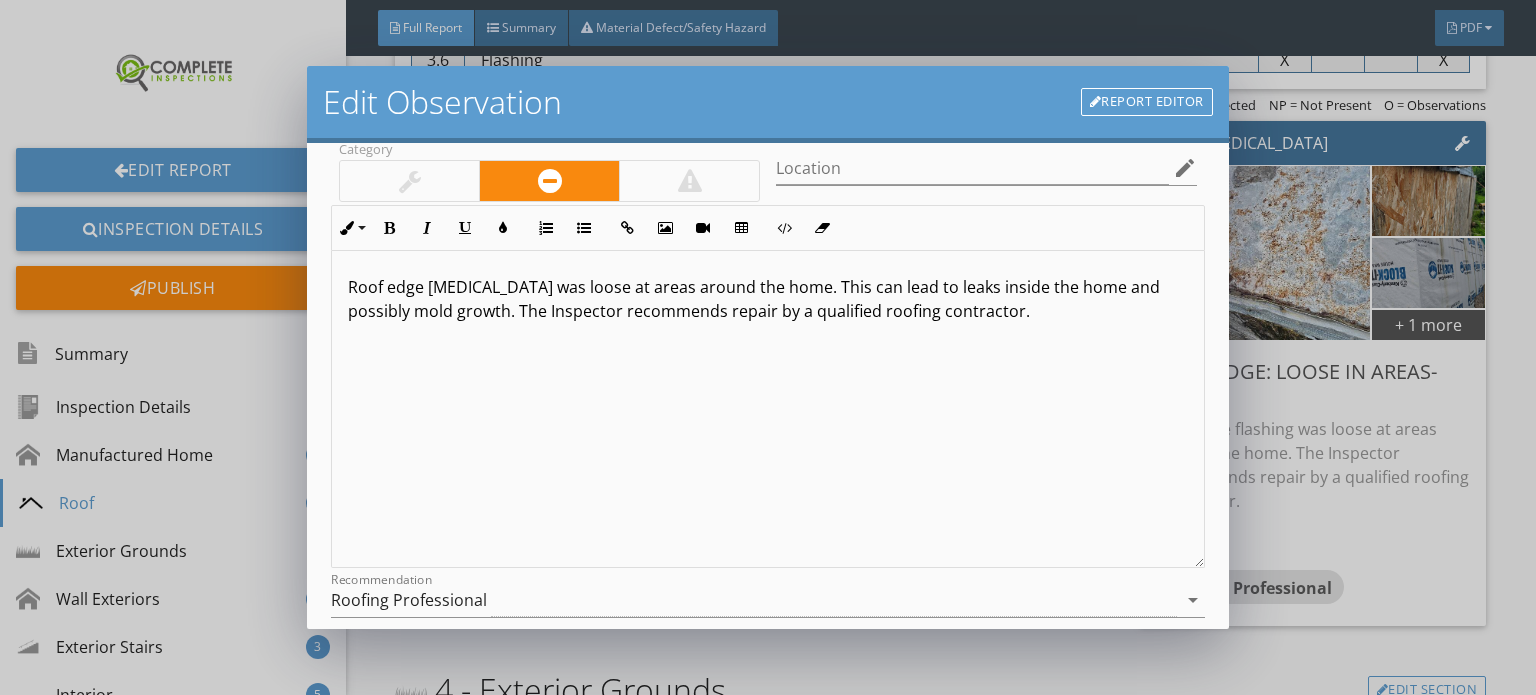 click on "Roof edge flashing was loose at areas around the home. This can lead to leaks inside the home and possibly mold growth. The Inspector recommends repair by a qualified roofing contractor." at bounding box center [768, 299] 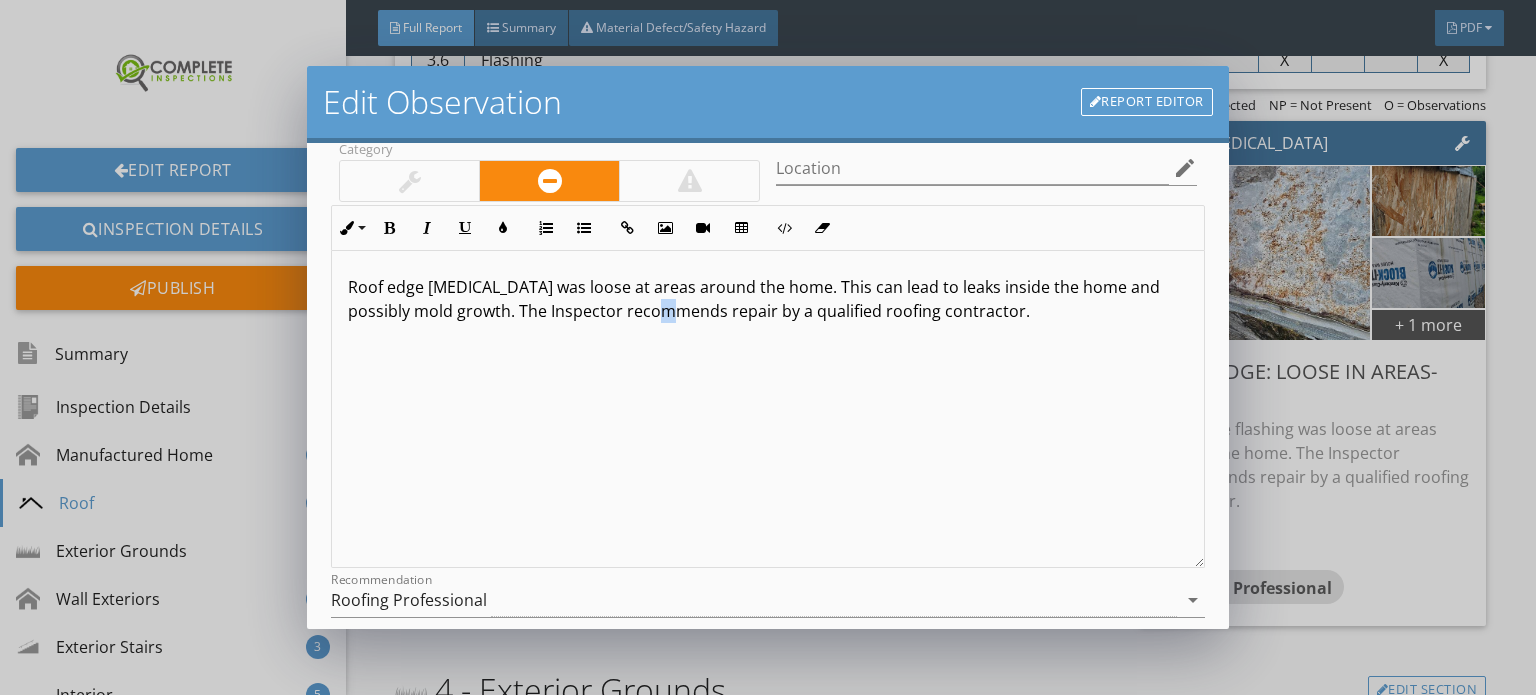 click on "Roof edge flashing was loose at areas around the home. This can lead to leaks inside the home and possibly mold growth. The Inspector recommends repair by a qualified roofing contractor." at bounding box center [768, 299] 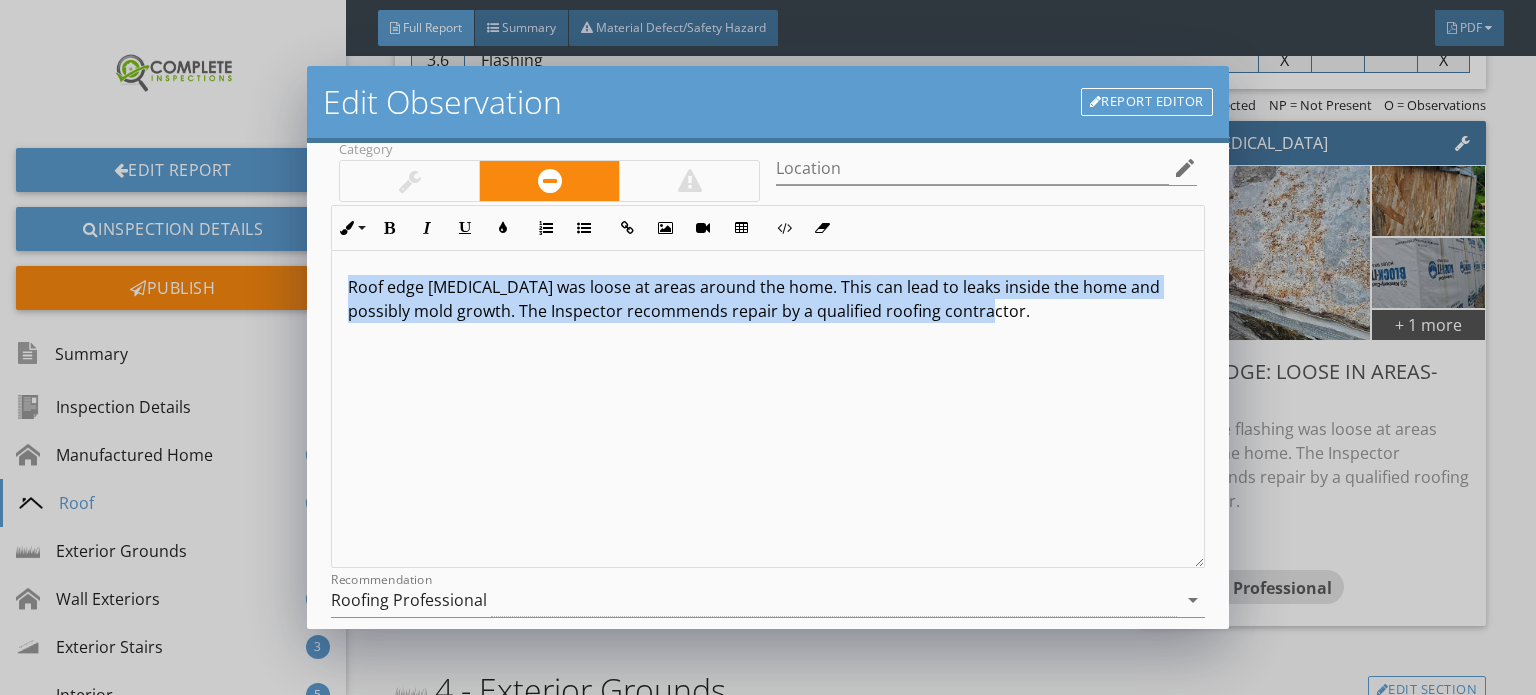click on "Roof edge flashing was loose at areas around the home. This can lead to leaks inside the home and possibly mold growth. The Inspector recommends repair by a qualified roofing contractor." at bounding box center (768, 299) 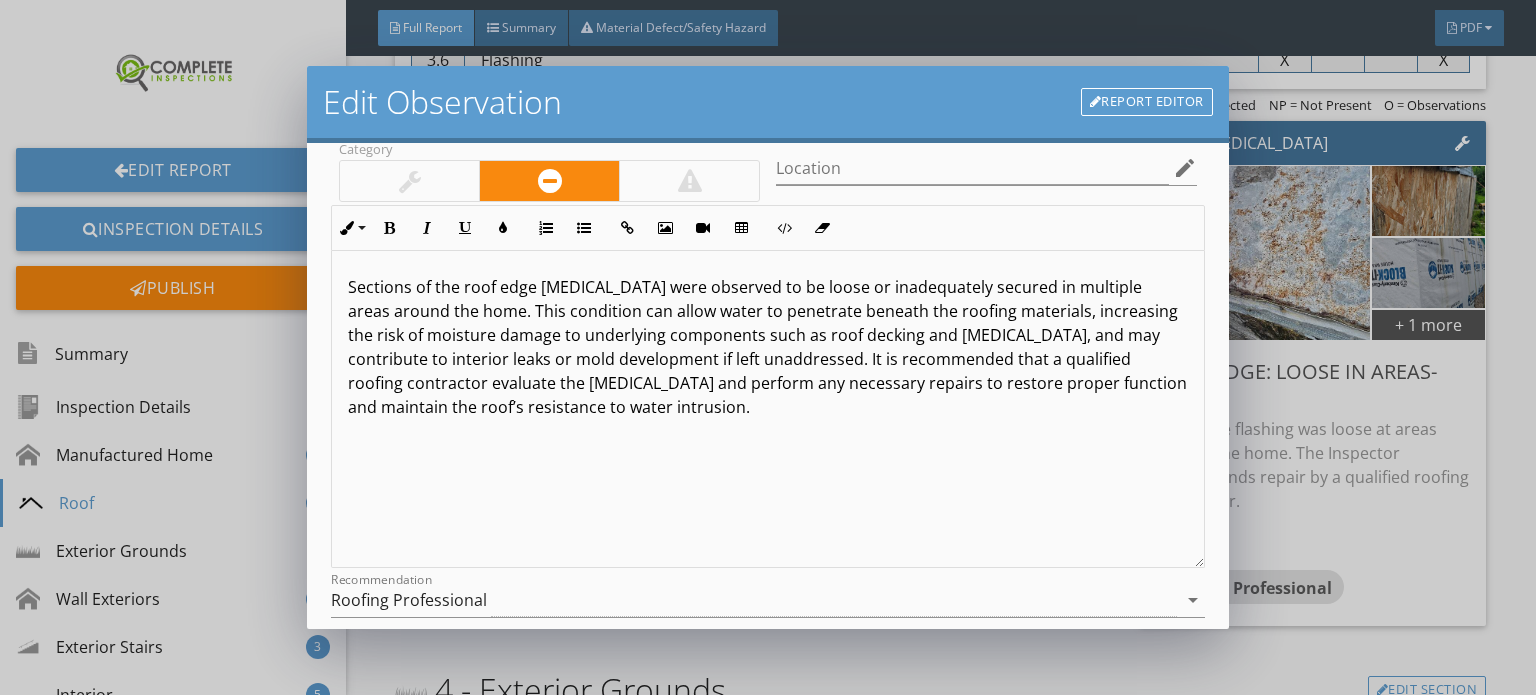 click on "Sections of the roof edge flashing were observed to be loose or inadequately secured in multiple areas around the home. This condition can allow water to penetrate beneath the roofing materials, increasing the risk of moisture damage to underlying components such as roof decking and fascia, and may contribute to interior leaks or mold development if left unaddressed. It is recommended that a qualified roofing contractor evaluate the flashing and perform any necessary repairs to restore proper function and maintain the roof’s resistance to water intrusion." at bounding box center [768, 347] 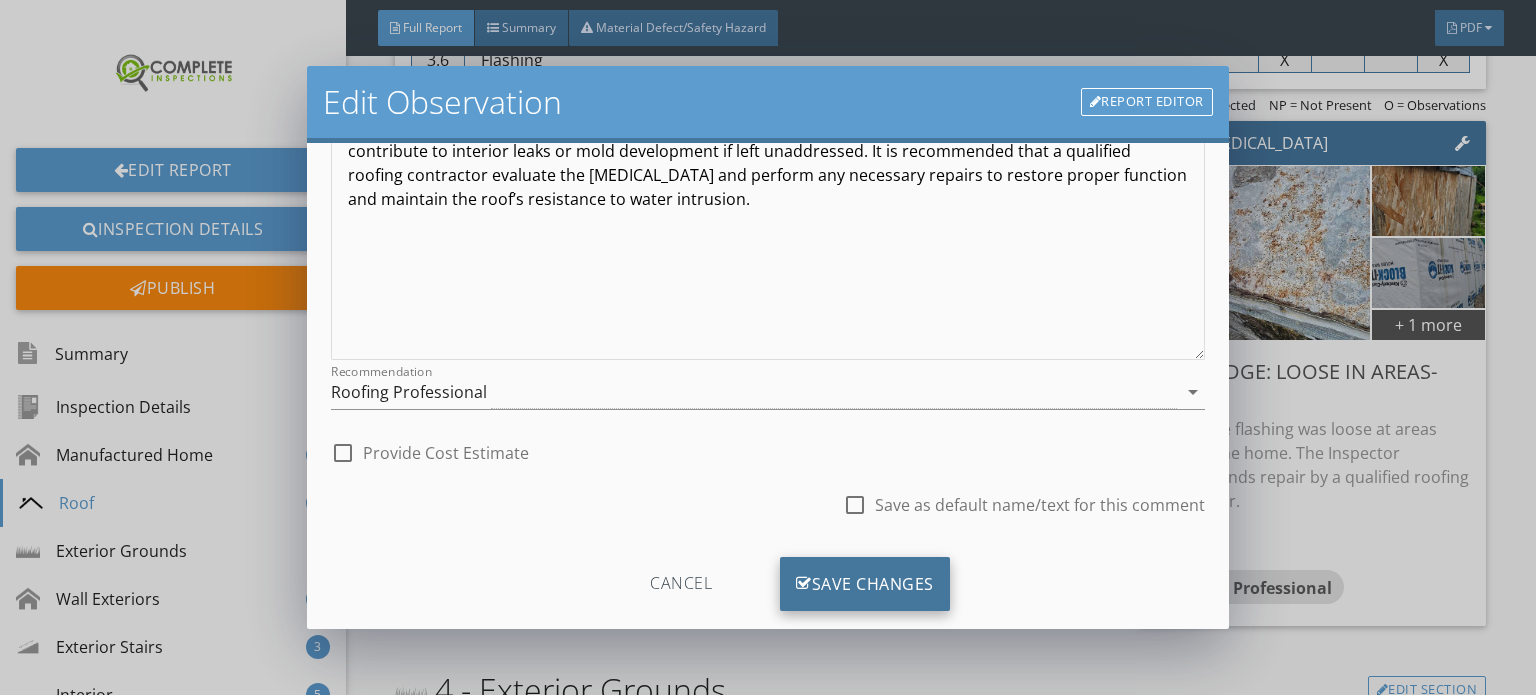 scroll, scrollTop: 343, scrollLeft: 0, axis: vertical 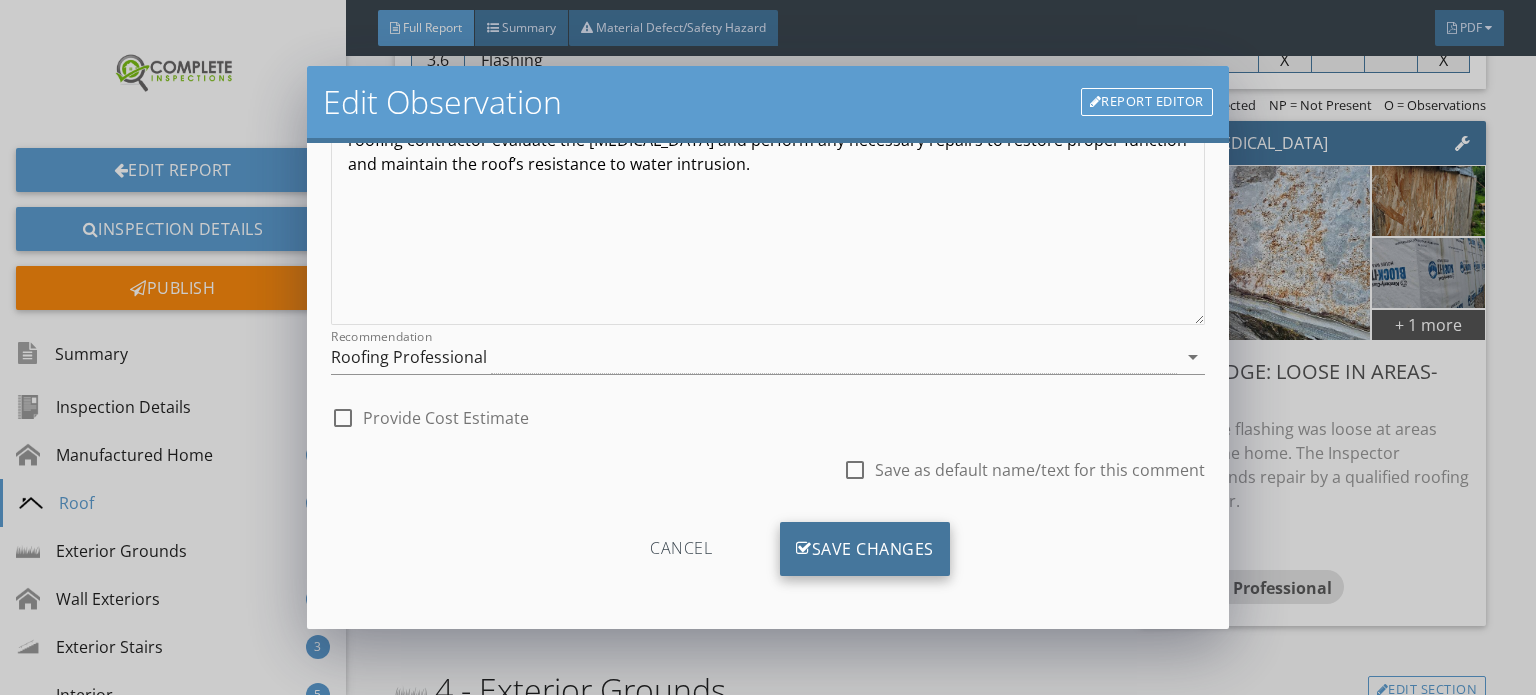click on "Save Changes" at bounding box center [865, 549] 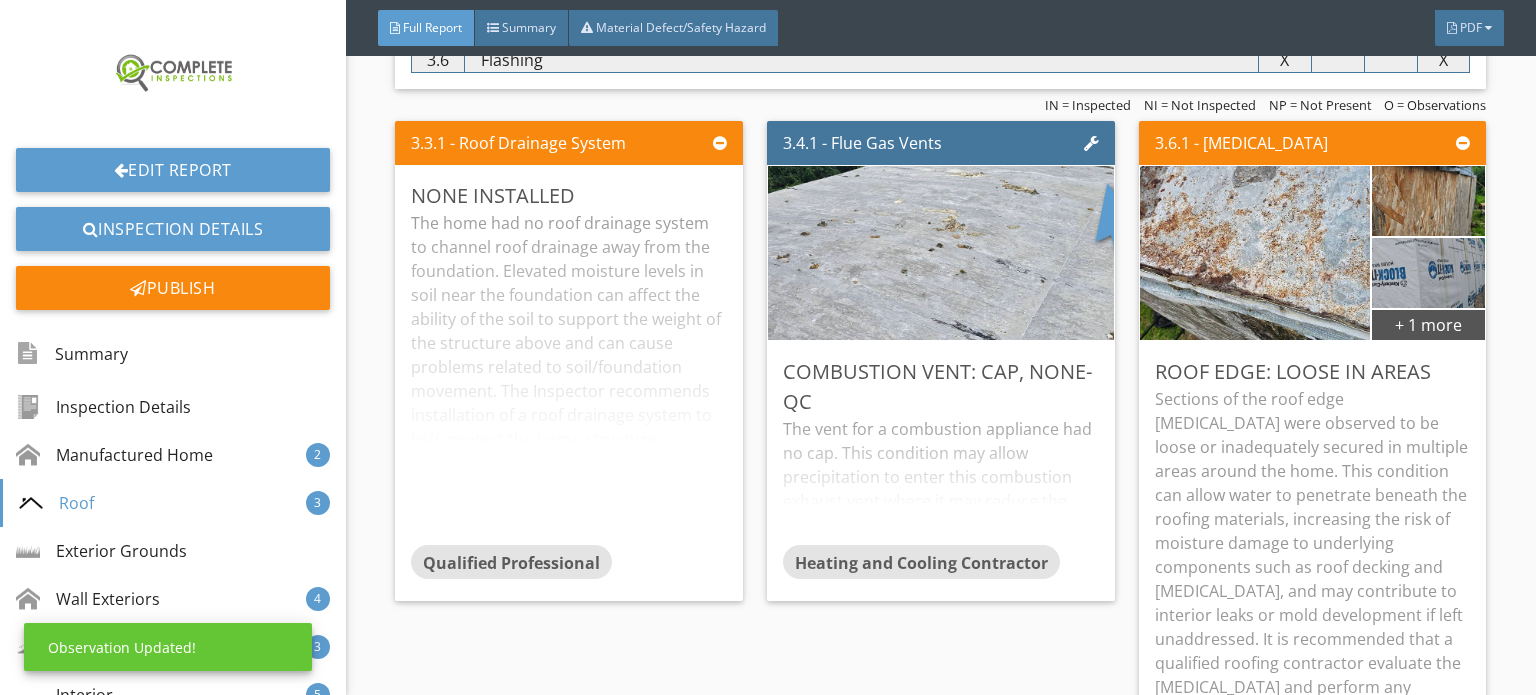 scroll, scrollTop: 107, scrollLeft: 0, axis: vertical 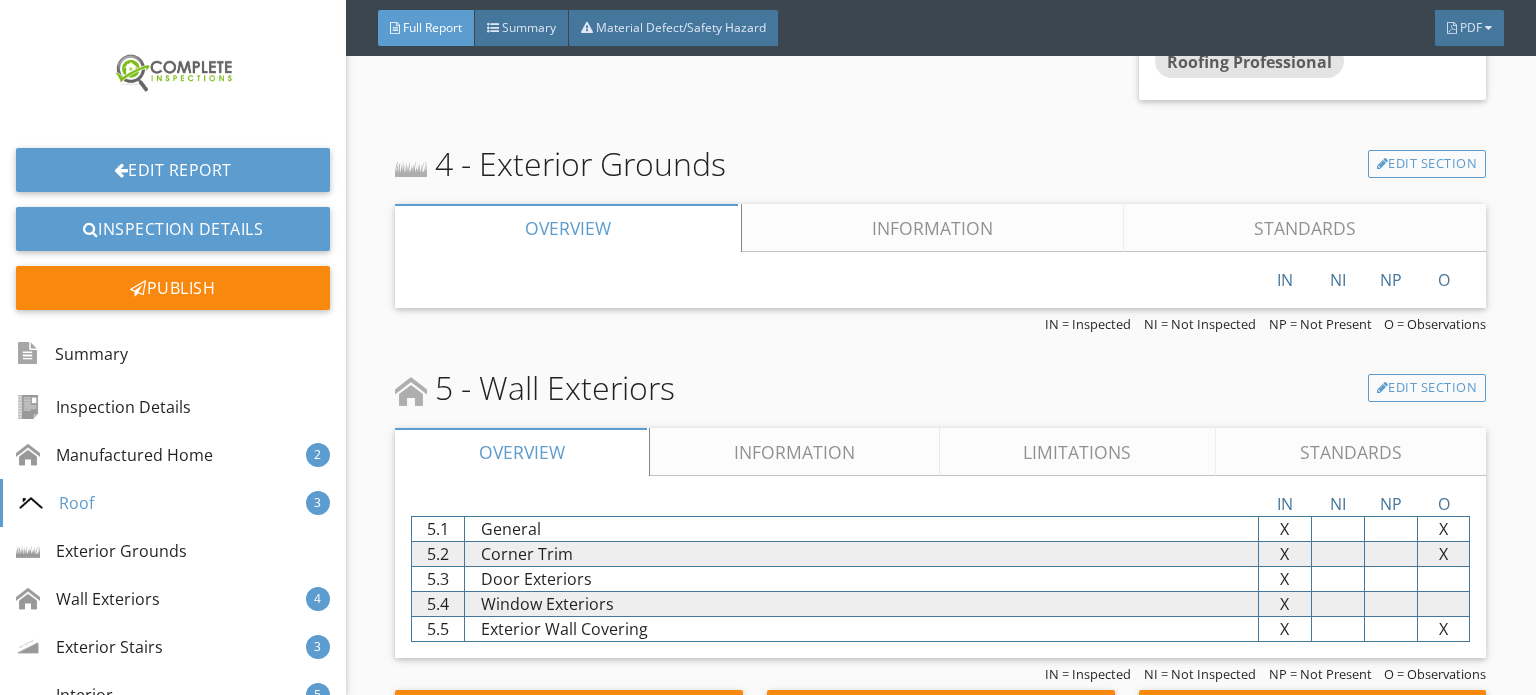 click at bounding box center (861, 280) 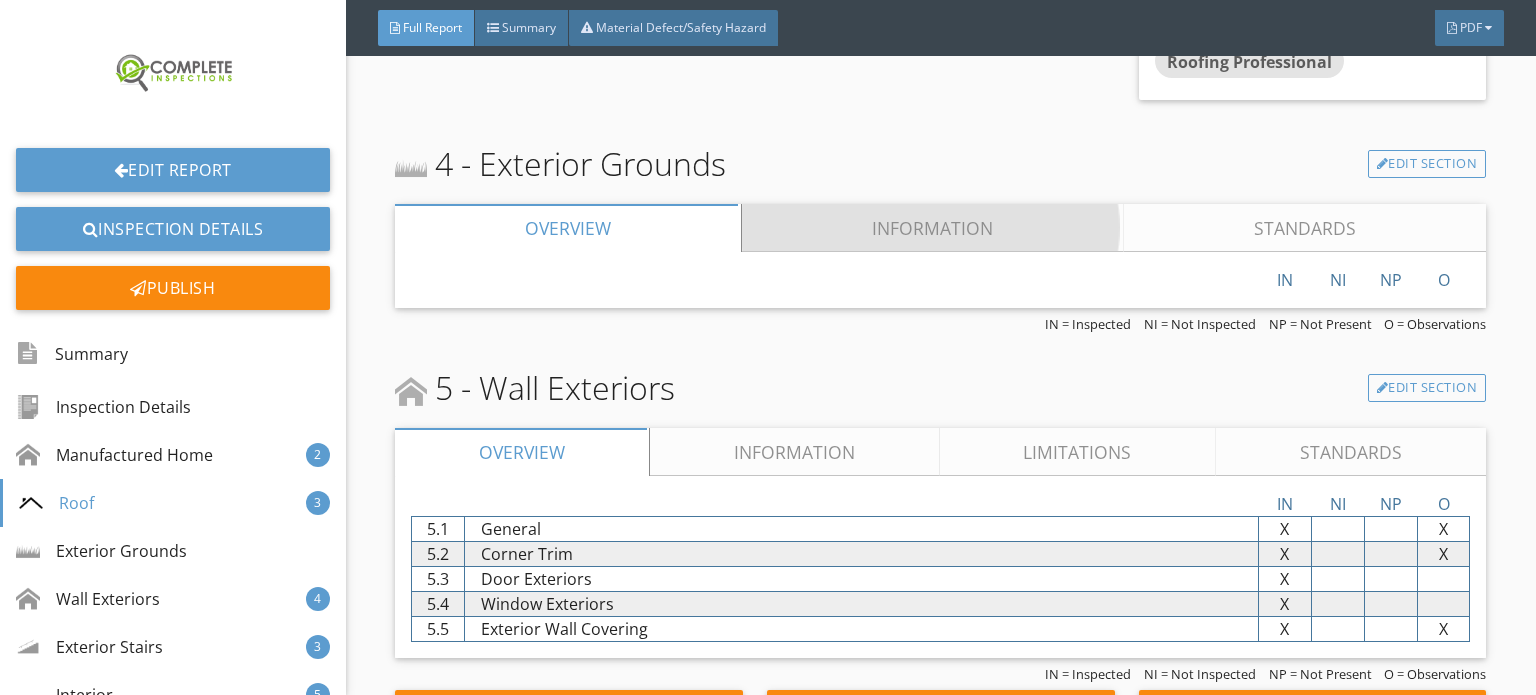 click on "Information" at bounding box center (933, 228) 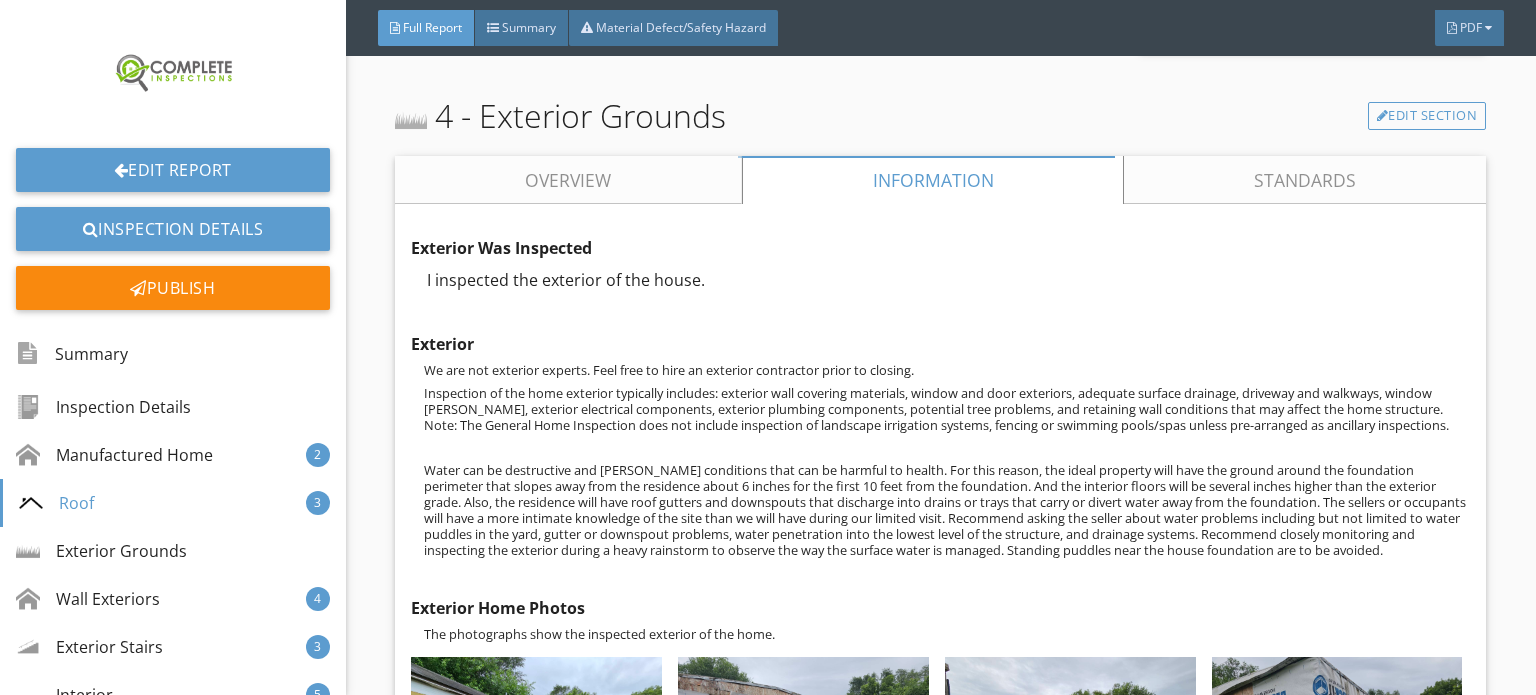 scroll, scrollTop: 2900, scrollLeft: 0, axis: vertical 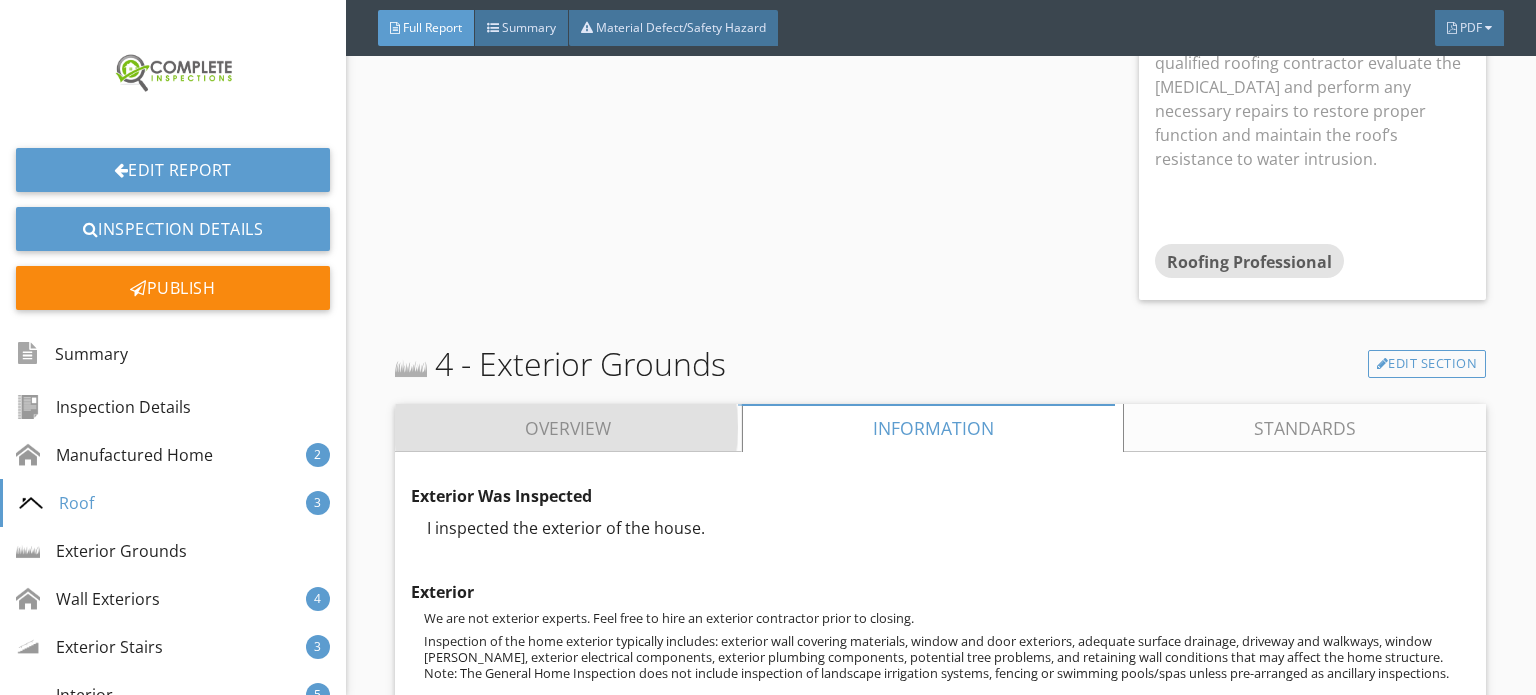 click on "Overview" at bounding box center [568, 428] 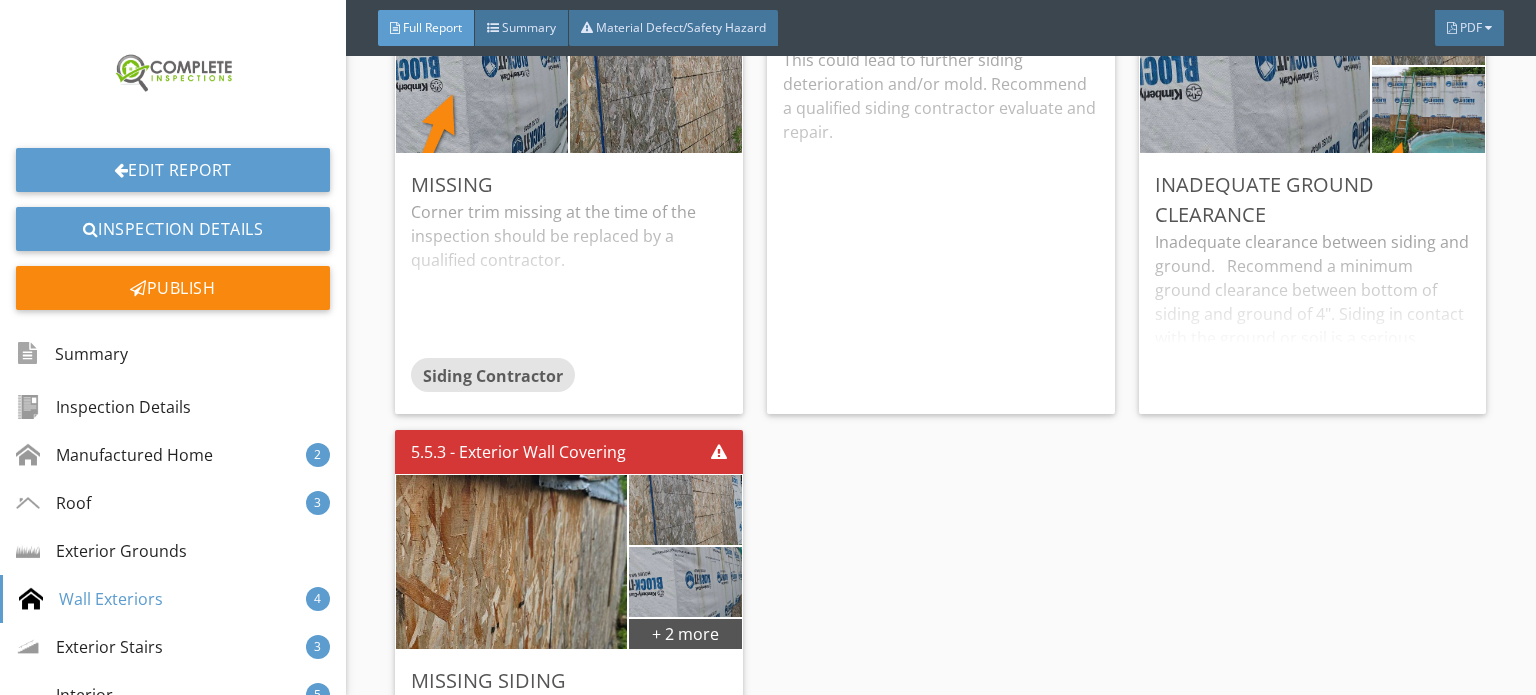 scroll, scrollTop: 3500, scrollLeft: 0, axis: vertical 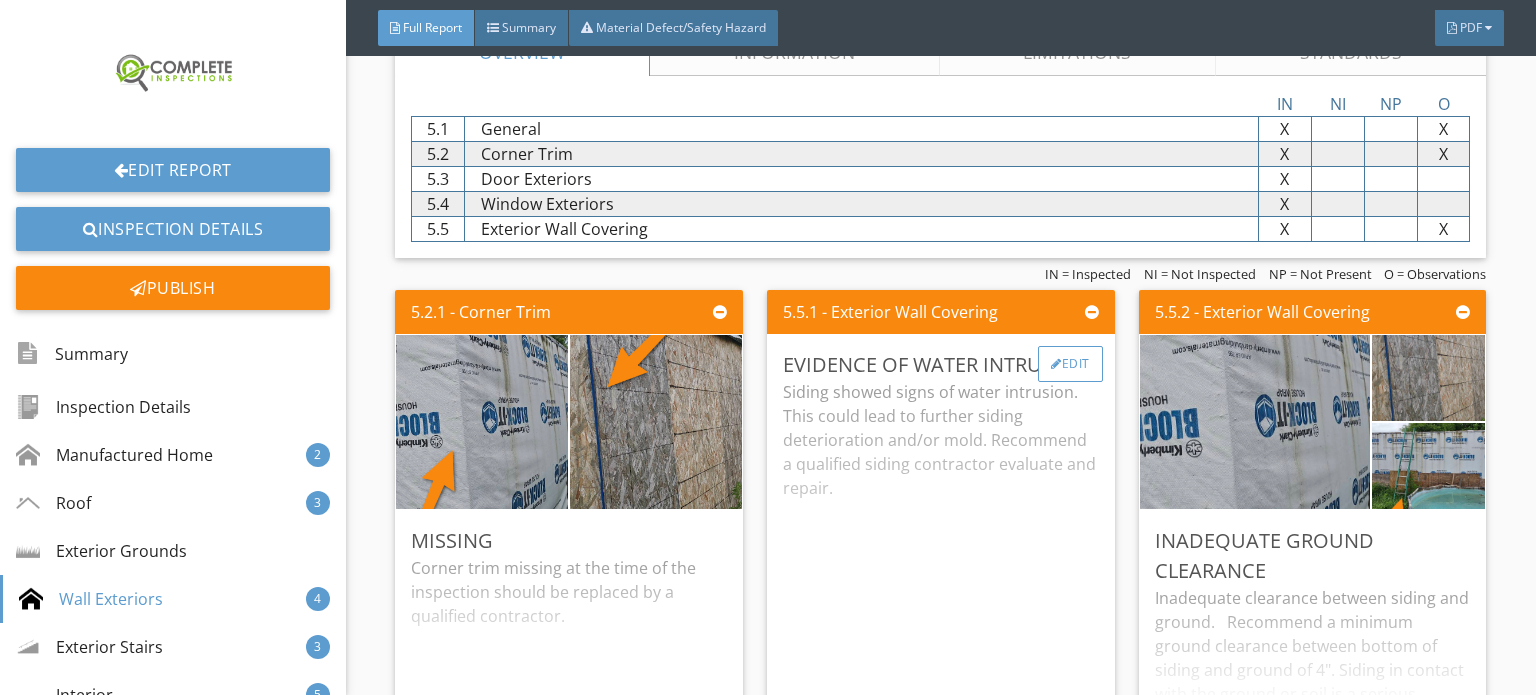 click on "Edit" at bounding box center (1070, 364) 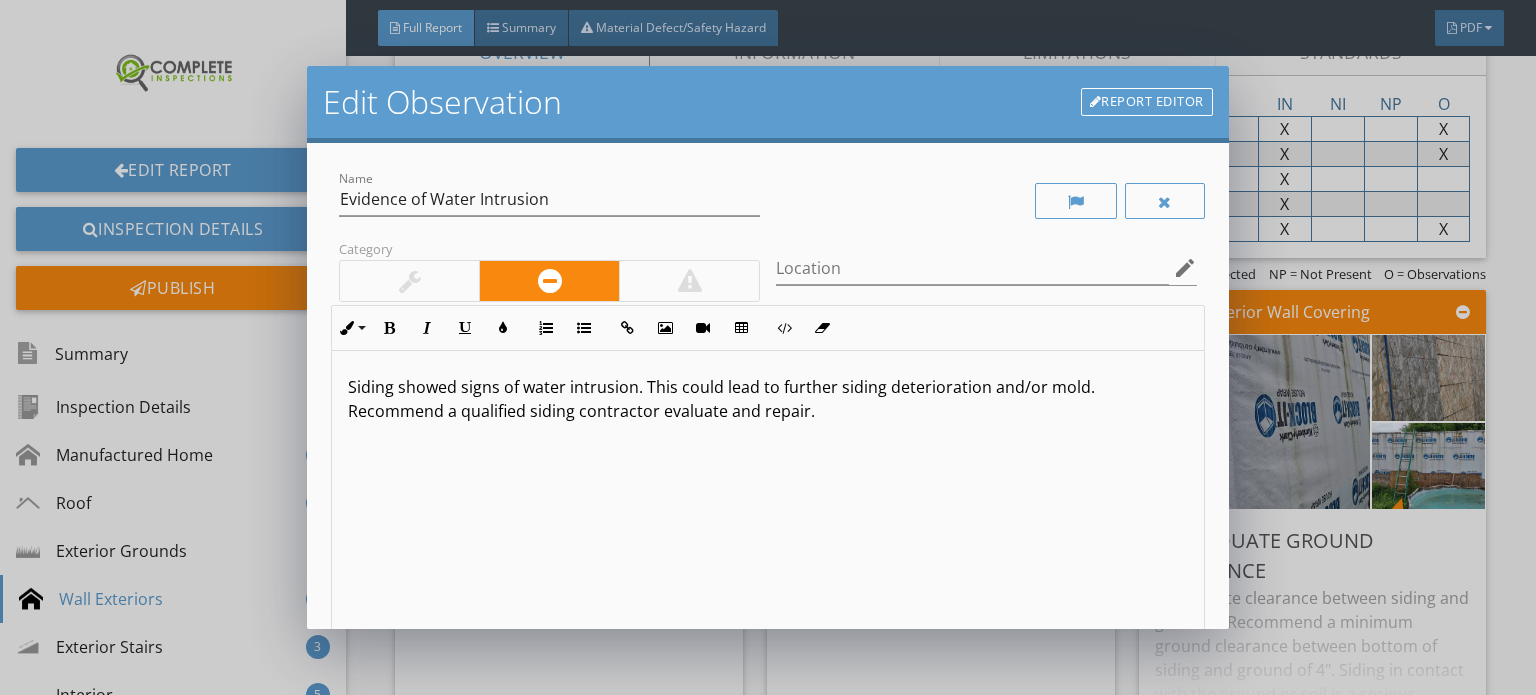 click at bounding box center [689, 281] 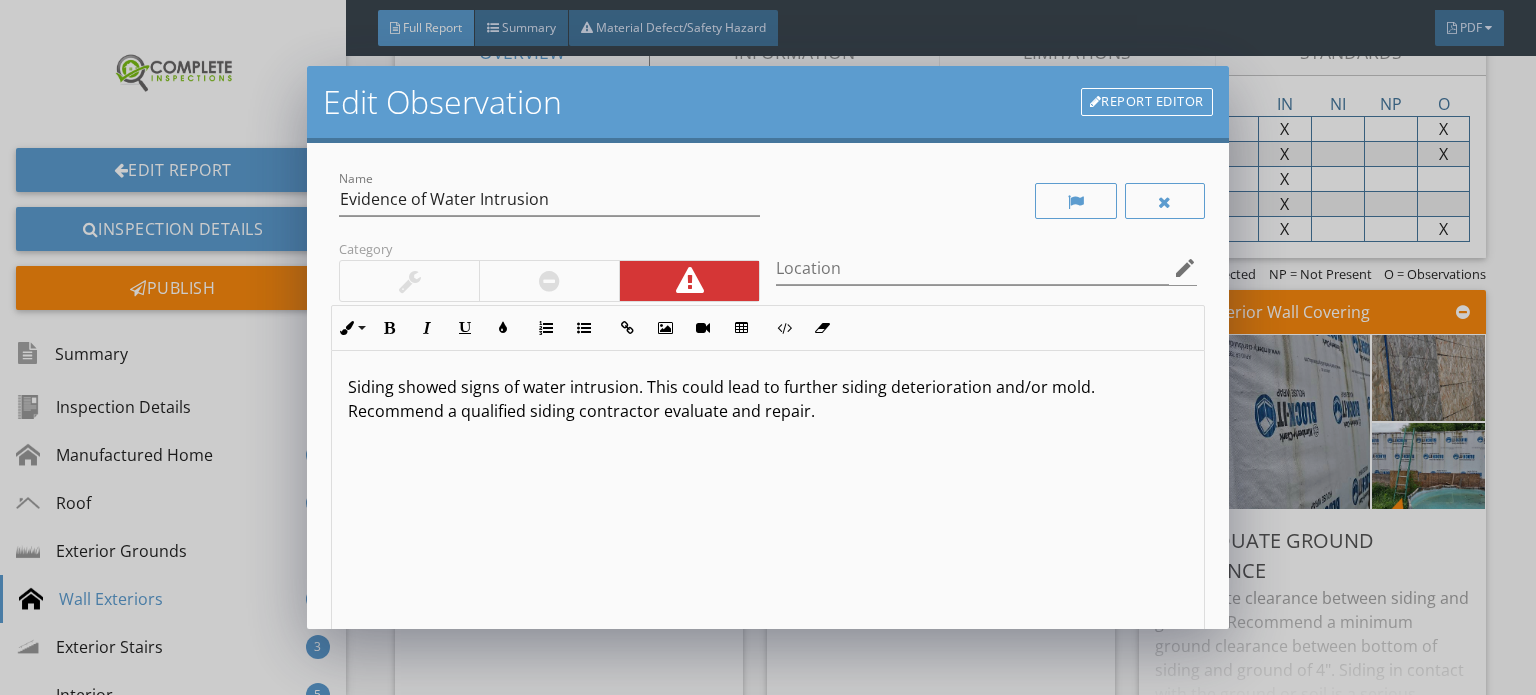 scroll, scrollTop: 0, scrollLeft: 0, axis: both 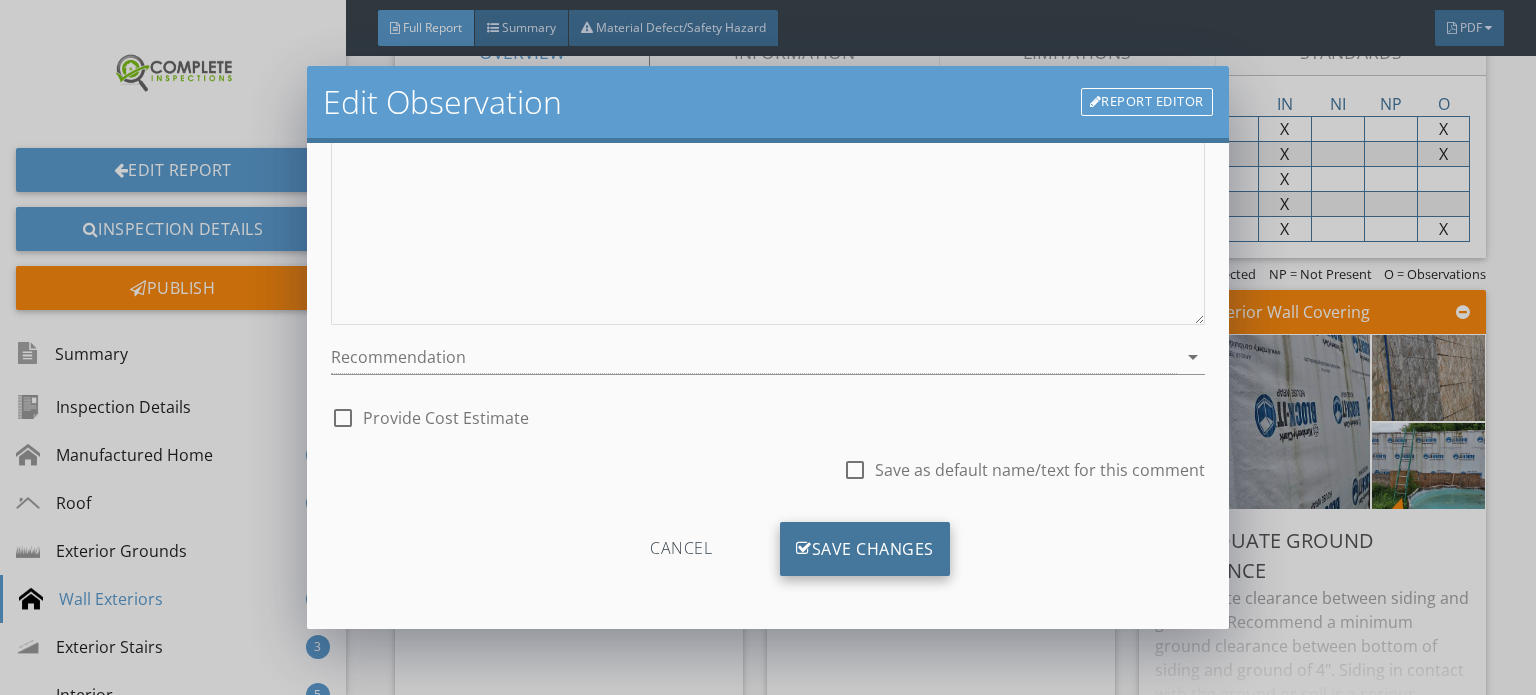 click on "Save Changes" at bounding box center (865, 549) 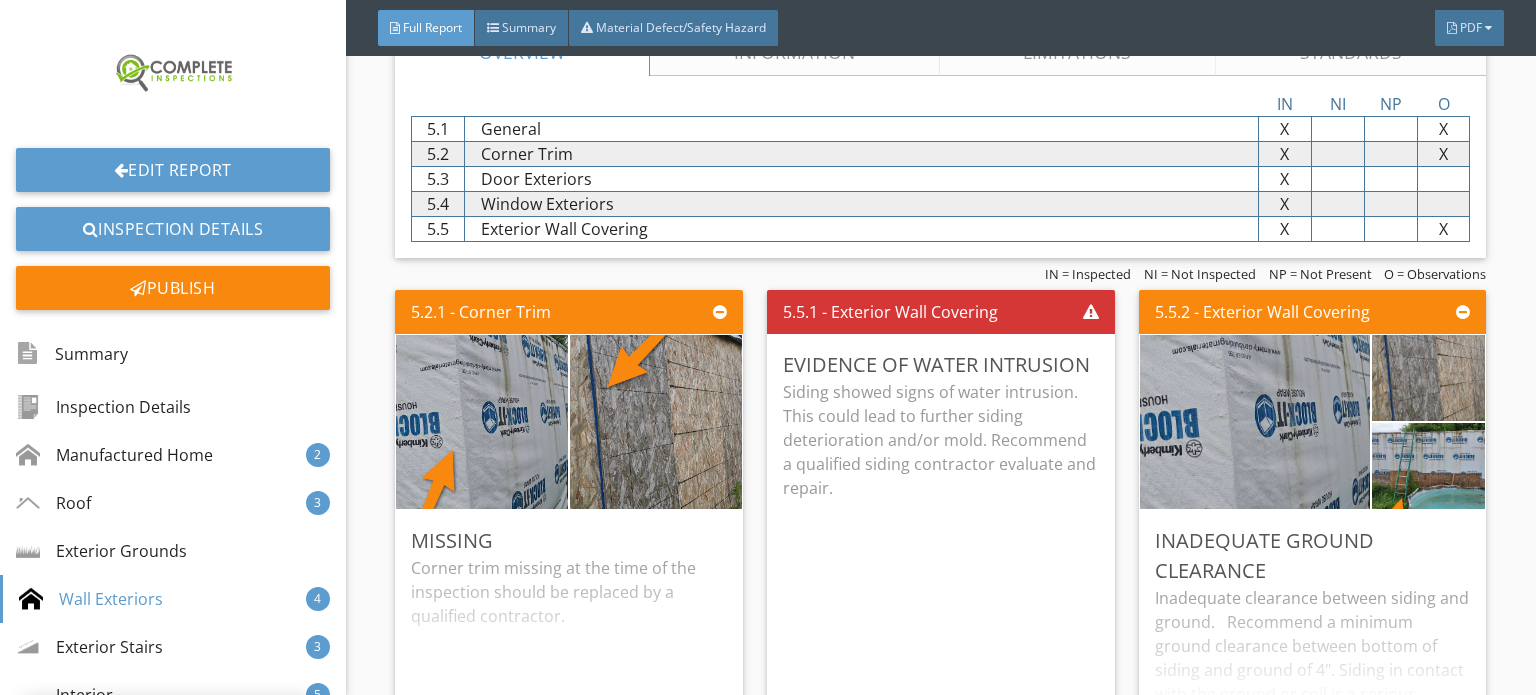 scroll, scrollTop: 107, scrollLeft: 0, axis: vertical 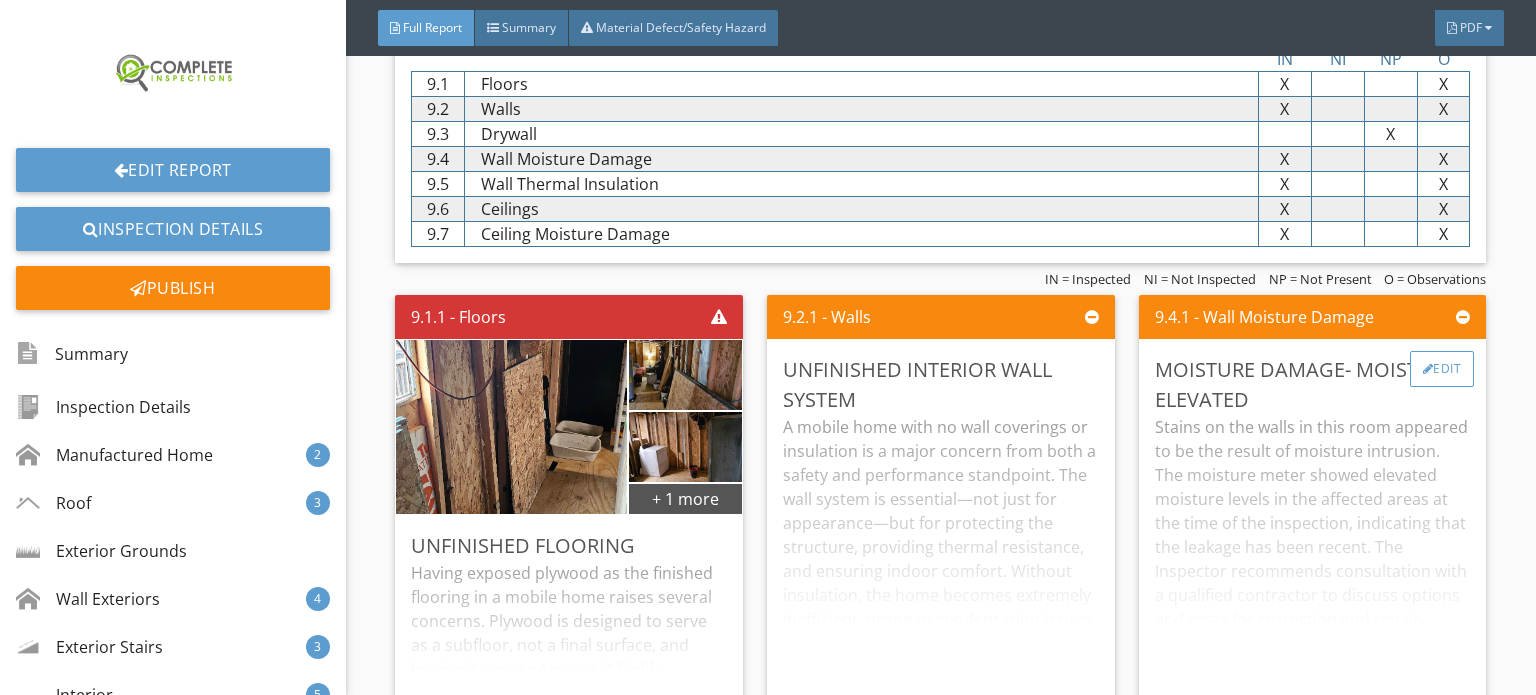 click on "Edit" at bounding box center (1442, 369) 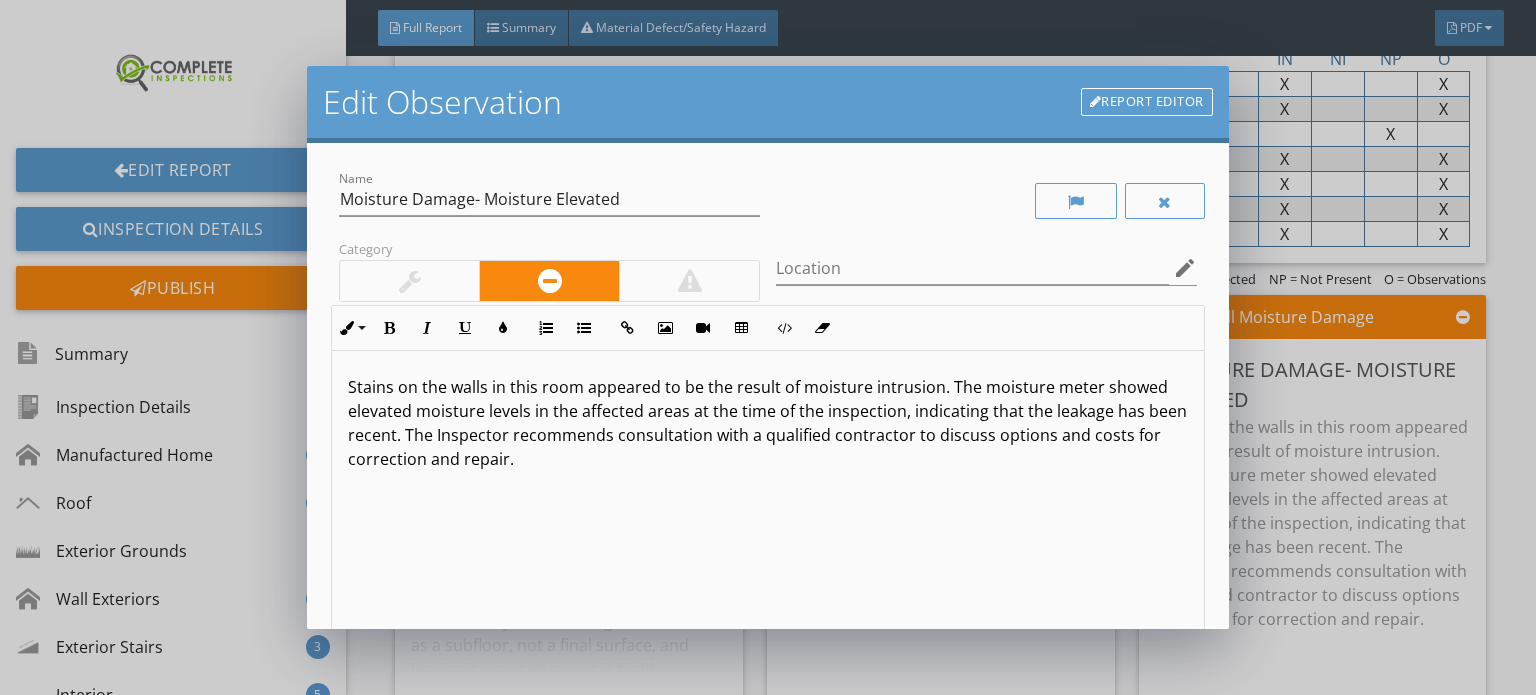 click at bounding box center (689, 281) 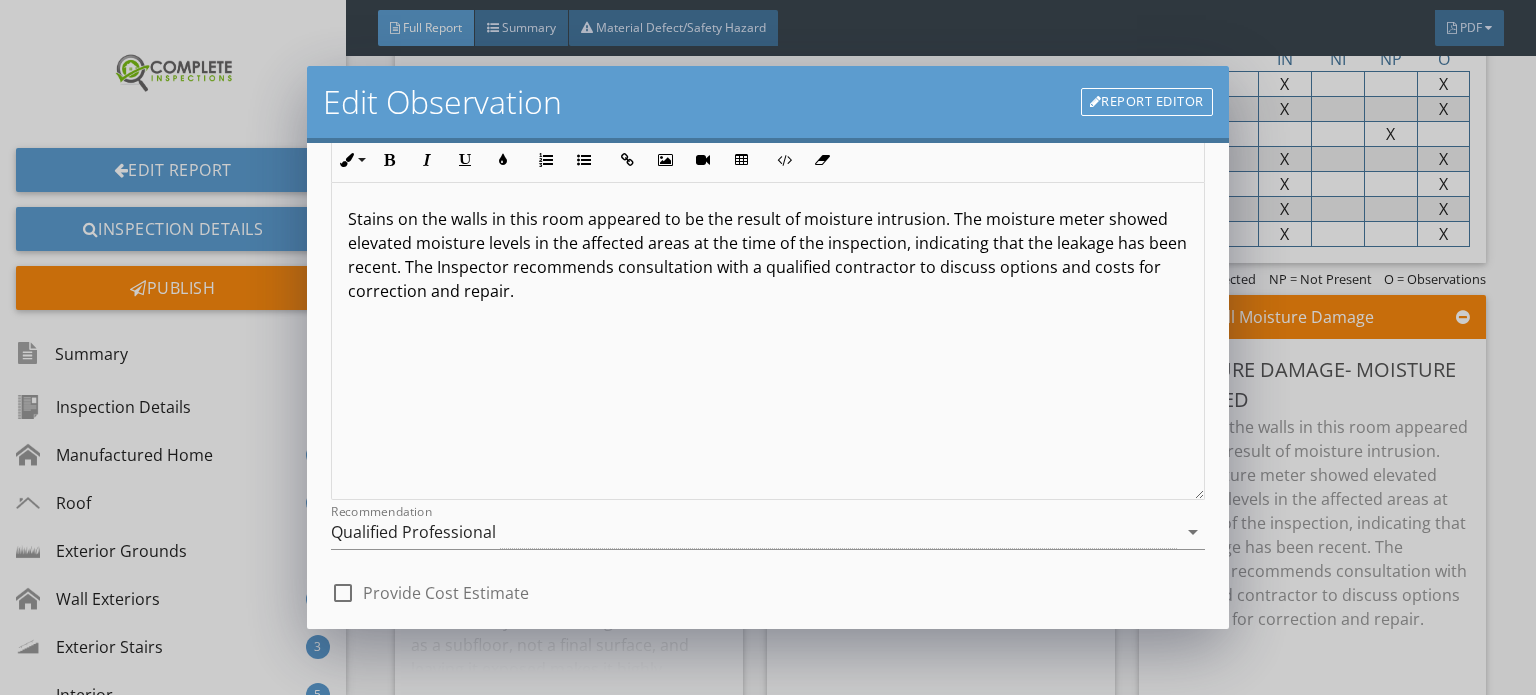 scroll, scrollTop: 43, scrollLeft: 0, axis: vertical 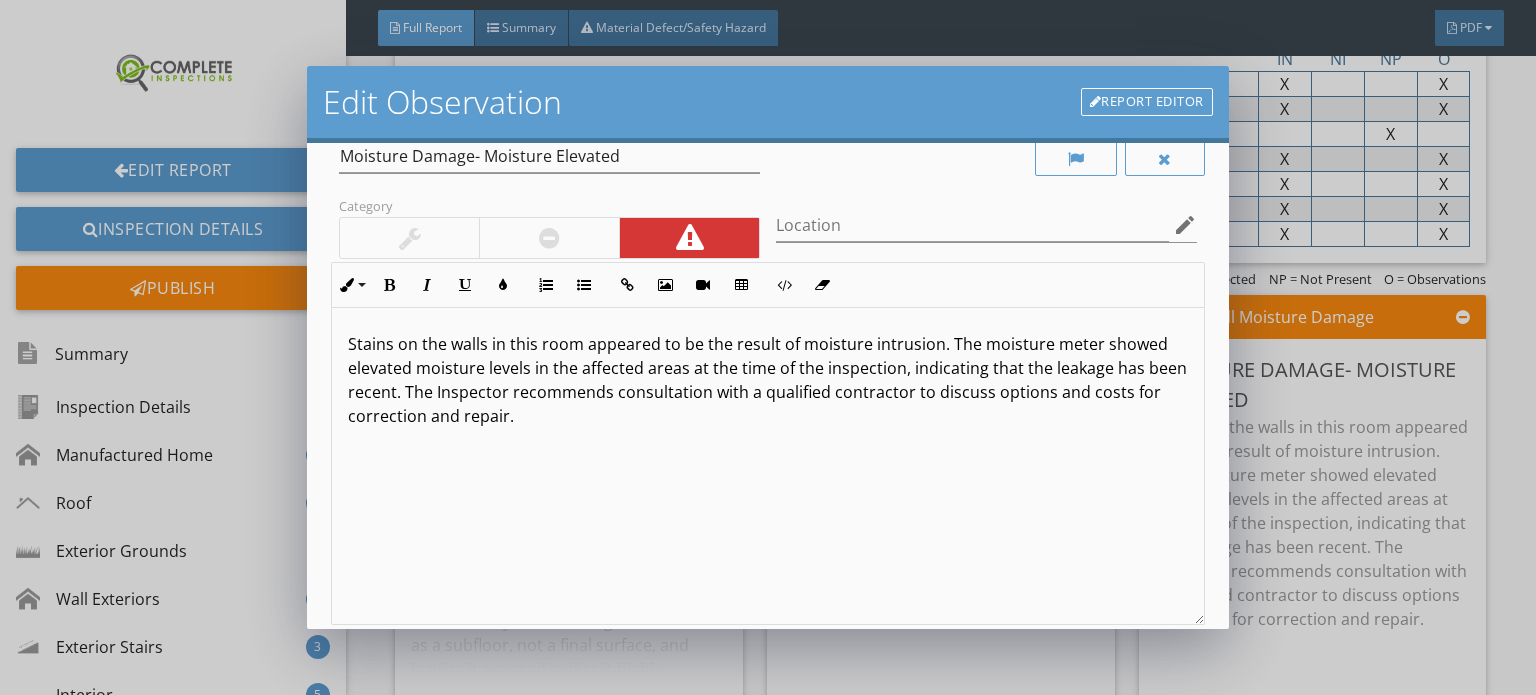 click on "Stains on the walls in this room appeared to be the result of moisture intrusion. The moisture meter showed elevated moisture levels in the affected areas at the time of the inspection, indicating that the leakage has been recent. The Inspector recommends consultation with a qualified contractor to discuss options and costs for correction and repair." at bounding box center (768, 380) 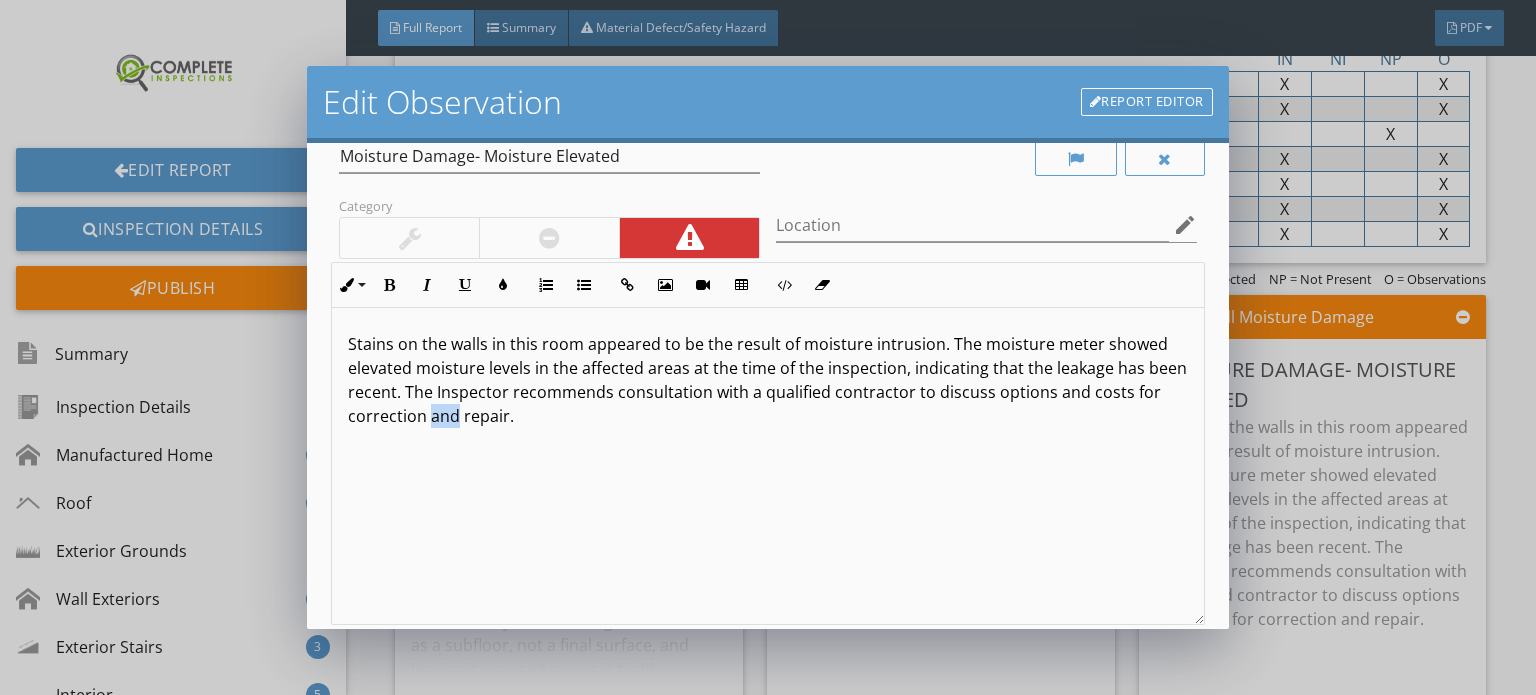 click on "Stains on the walls in this room appeared to be the result of moisture intrusion. The moisture meter showed elevated moisture levels in the affected areas at the time of the inspection, indicating that the leakage has been recent. The Inspector recommends consultation with a qualified contractor to discuss options and costs for correction and repair." at bounding box center [768, 380] 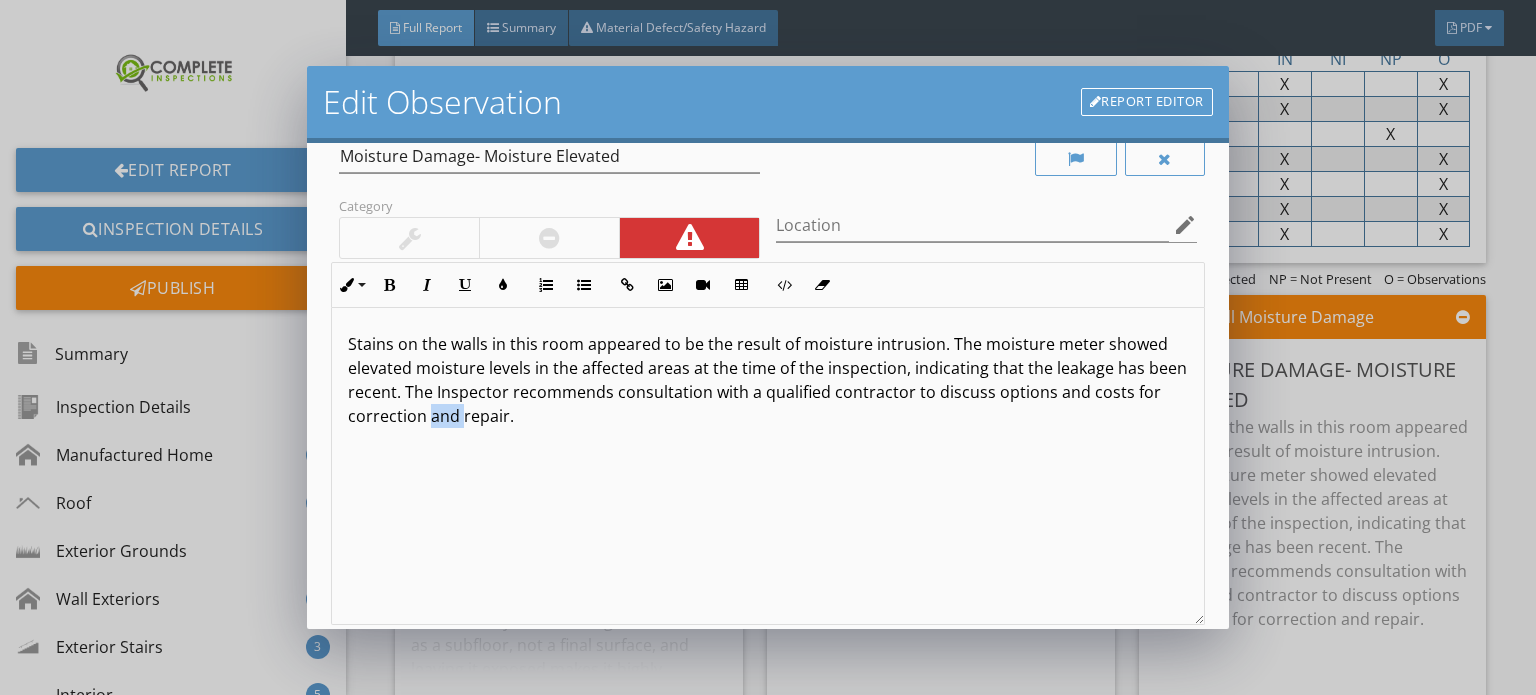 click on "Stains on the walls in this room appeared to be the result of moisture intrusion. The moisture meter showed elevated moisture levels in the affected areas at the time of the inspection, indicating that the leakage has been recent. The Inspector recommends consultation with a qualified contractor to discuss options and costs for correction and repair." at bounding box center [768, 380] 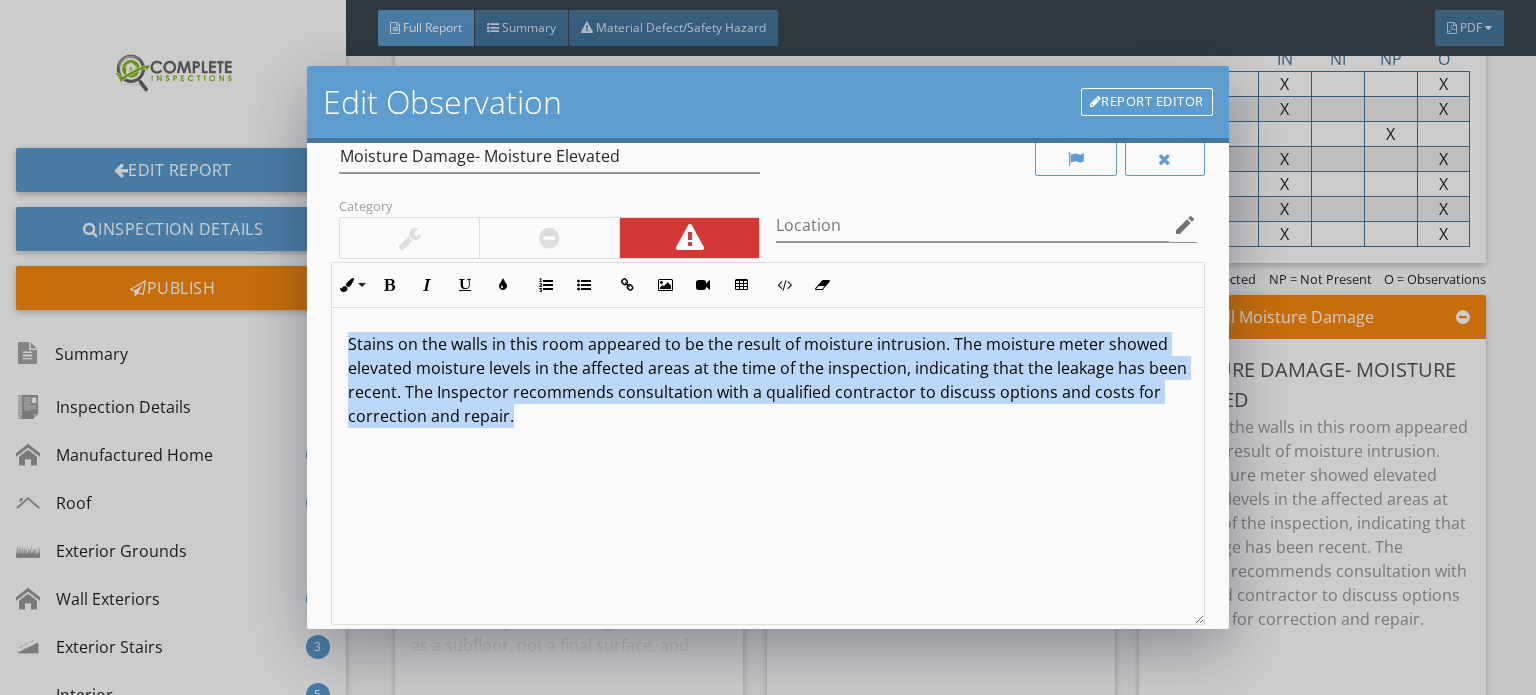 click on "Stains on the walls in this room appeared to be the result of moisture intrusion. The moisture meter showed elevated moisture levels in the affected areas at the time of the inspection, indicating that the leakage has been recent. The Inspector recommends consultation with a qualified contractor to discuss options and costs for correction and repair." at bounding box center [768, 380] 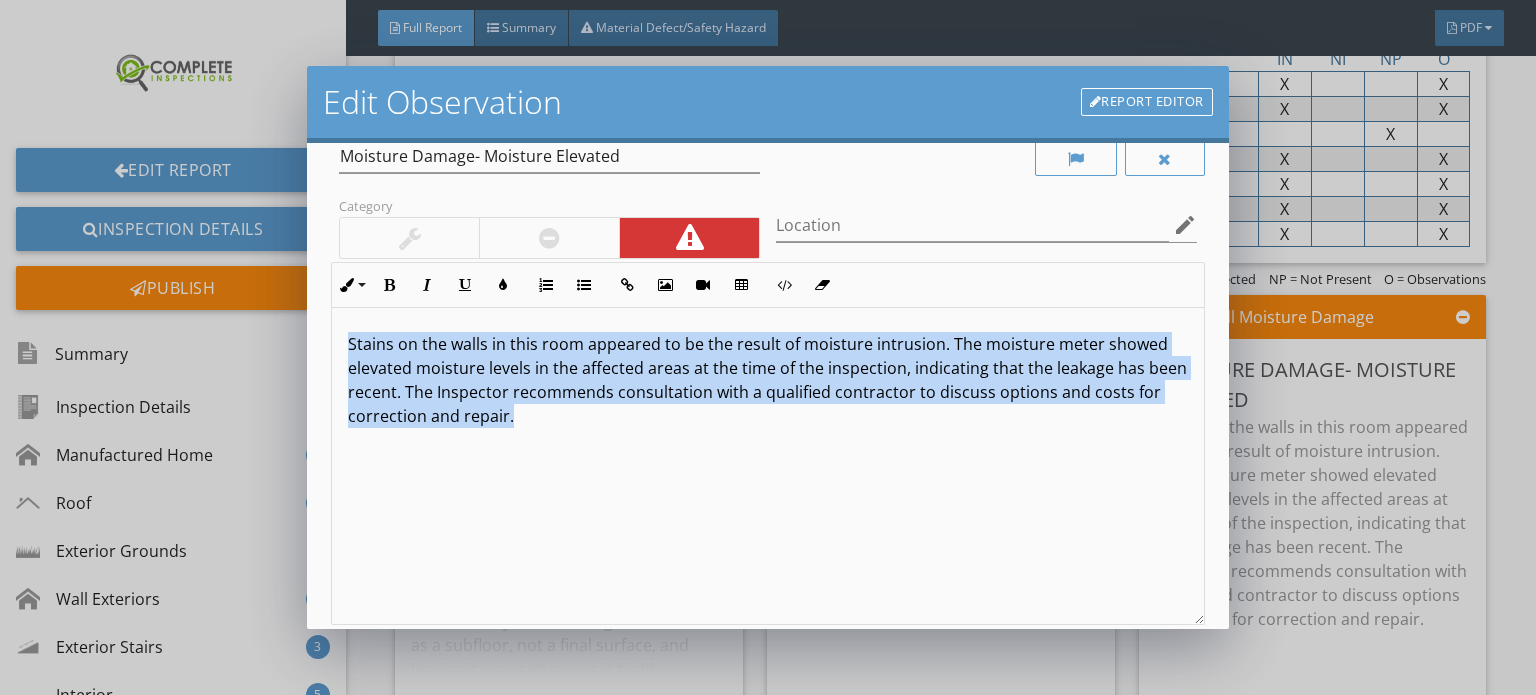 copy on "Stains on the walls in this room appeared to be the result of moisture intrusion. The moisture meter showed elevated moisture levels in the affected areas at the time of the inspection, indicating that the leakage has been recent. The Inspector recommends consultation with a qualified contractor to discuss options and costs for correction and repair." 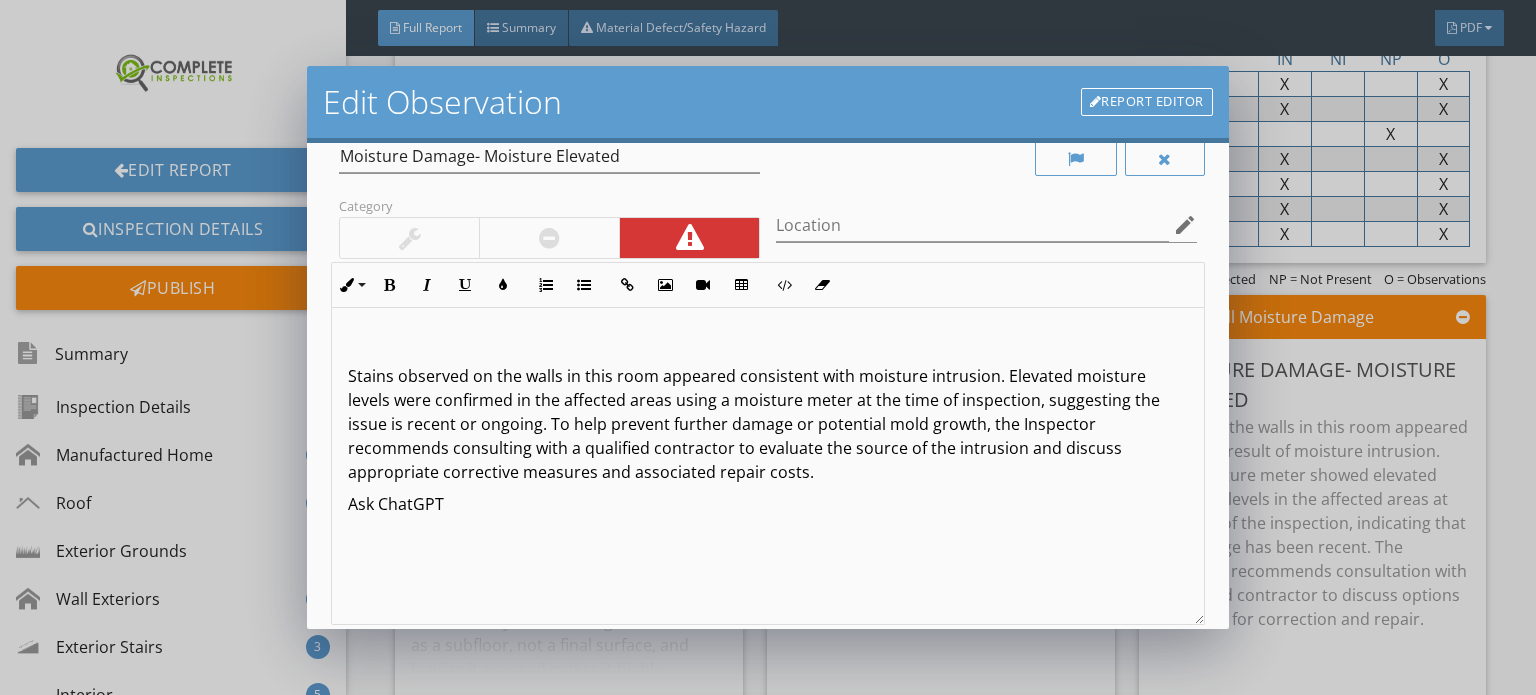 click on "Ask ChatGPT" at bounding box center [768, 504] 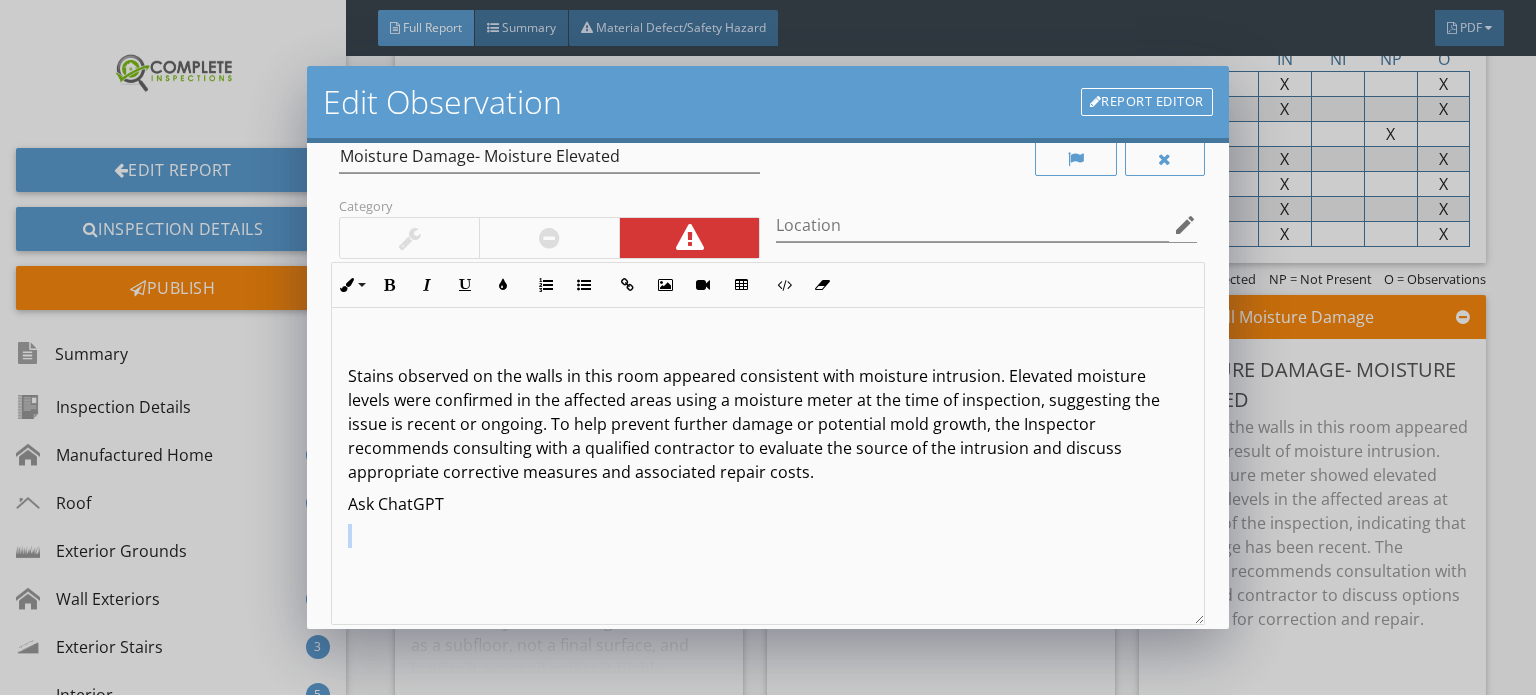click on "Ask ChatGPT" at bounding box center (768, 504) 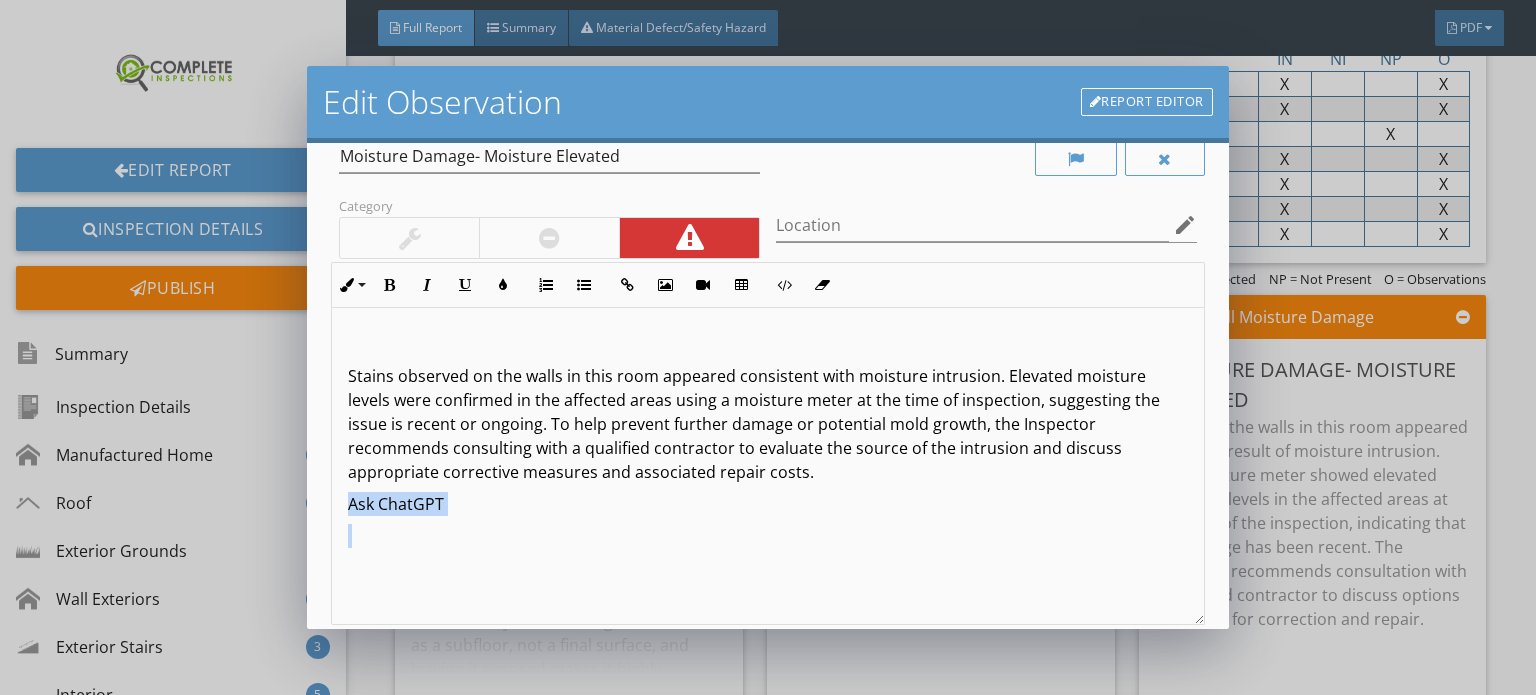 click on "Ask ChatGPT" at bounding box center [768, 504] 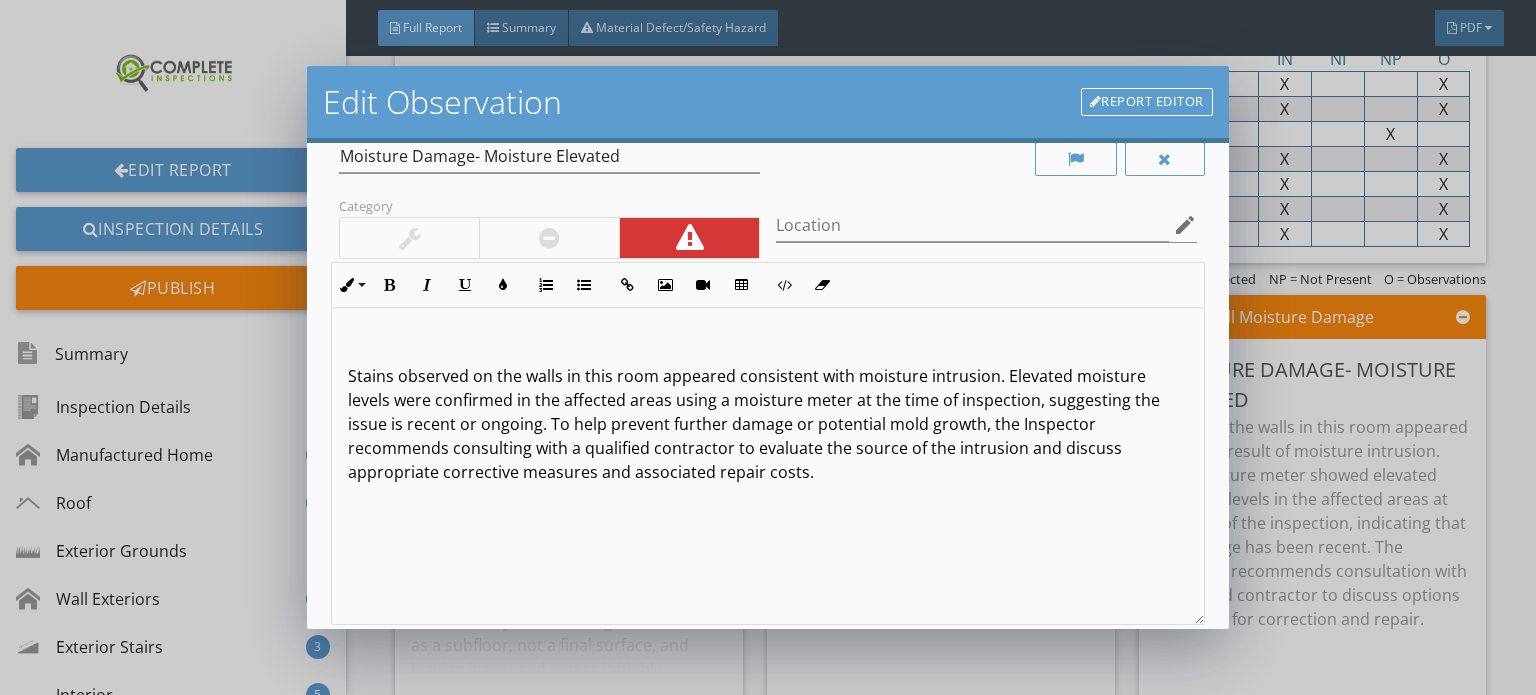 click at bounding box center (768, 344) 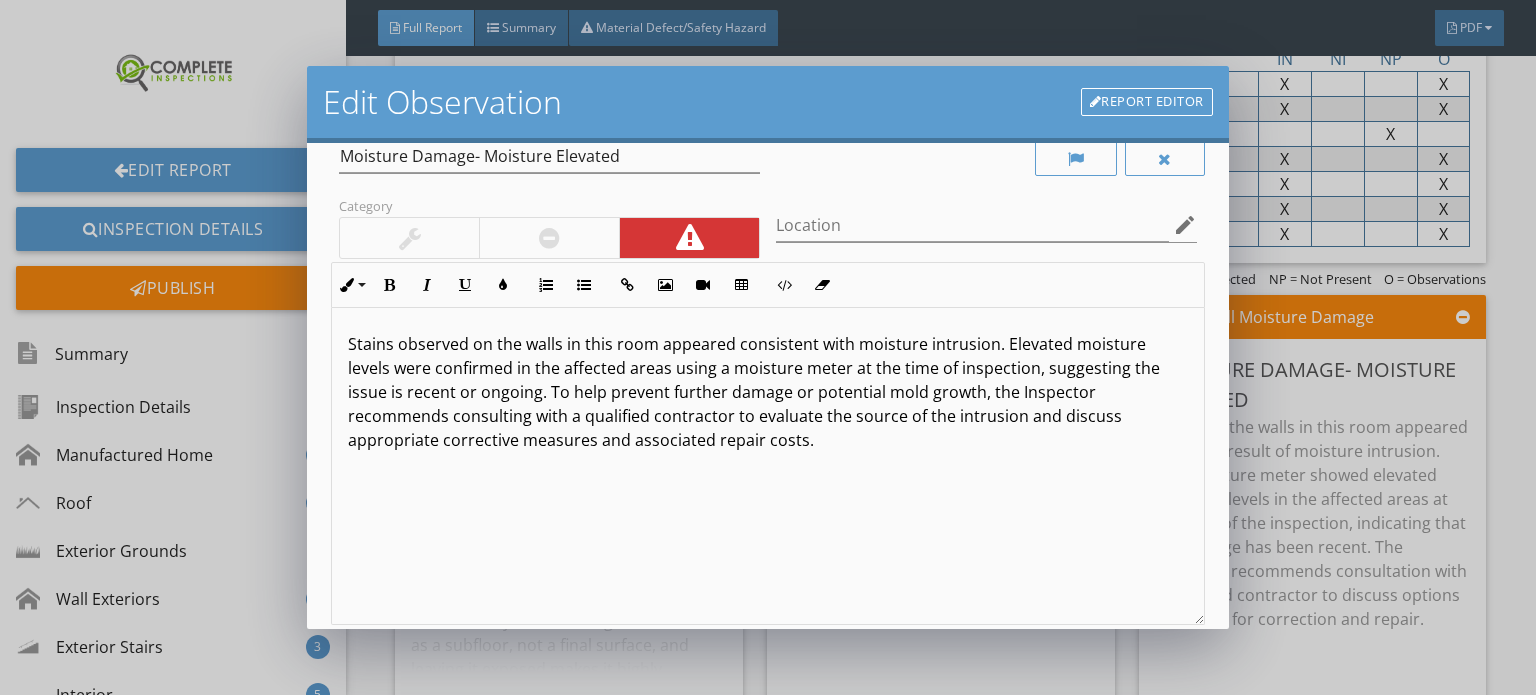 scroll, scrollTop: 0, scrollLeft: 0, axis: both 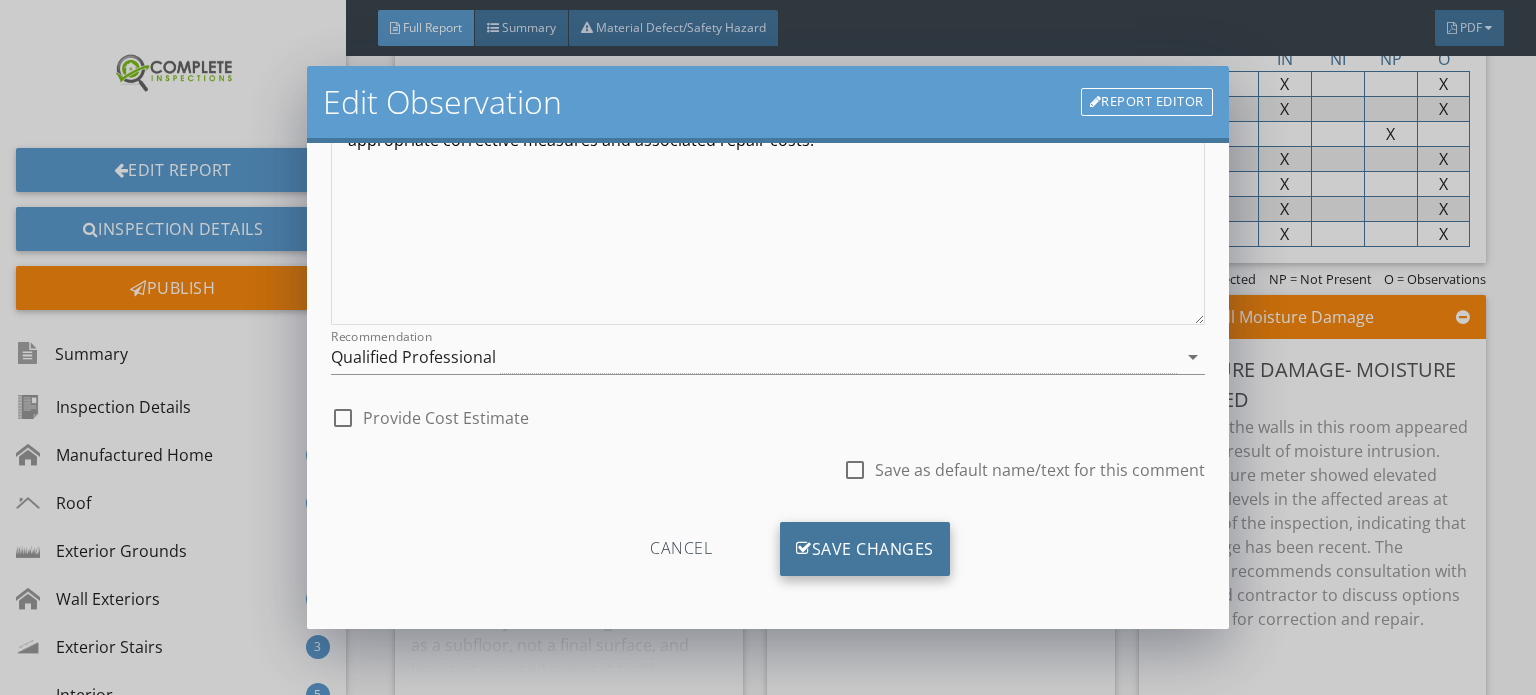 click on "Save Changes" at bounding box center (865, 549) 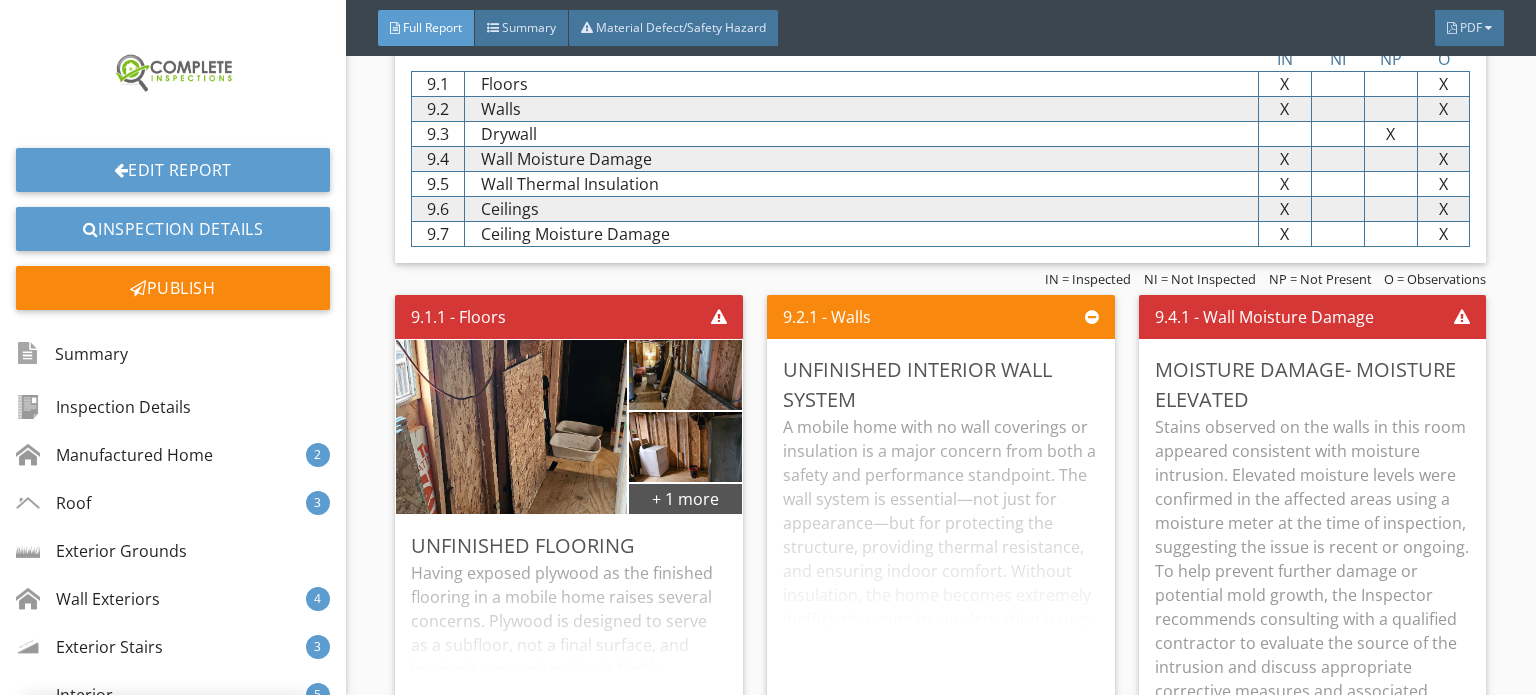 scroll, scrollTop: 107, scrollLeft: 0, axis: vertical 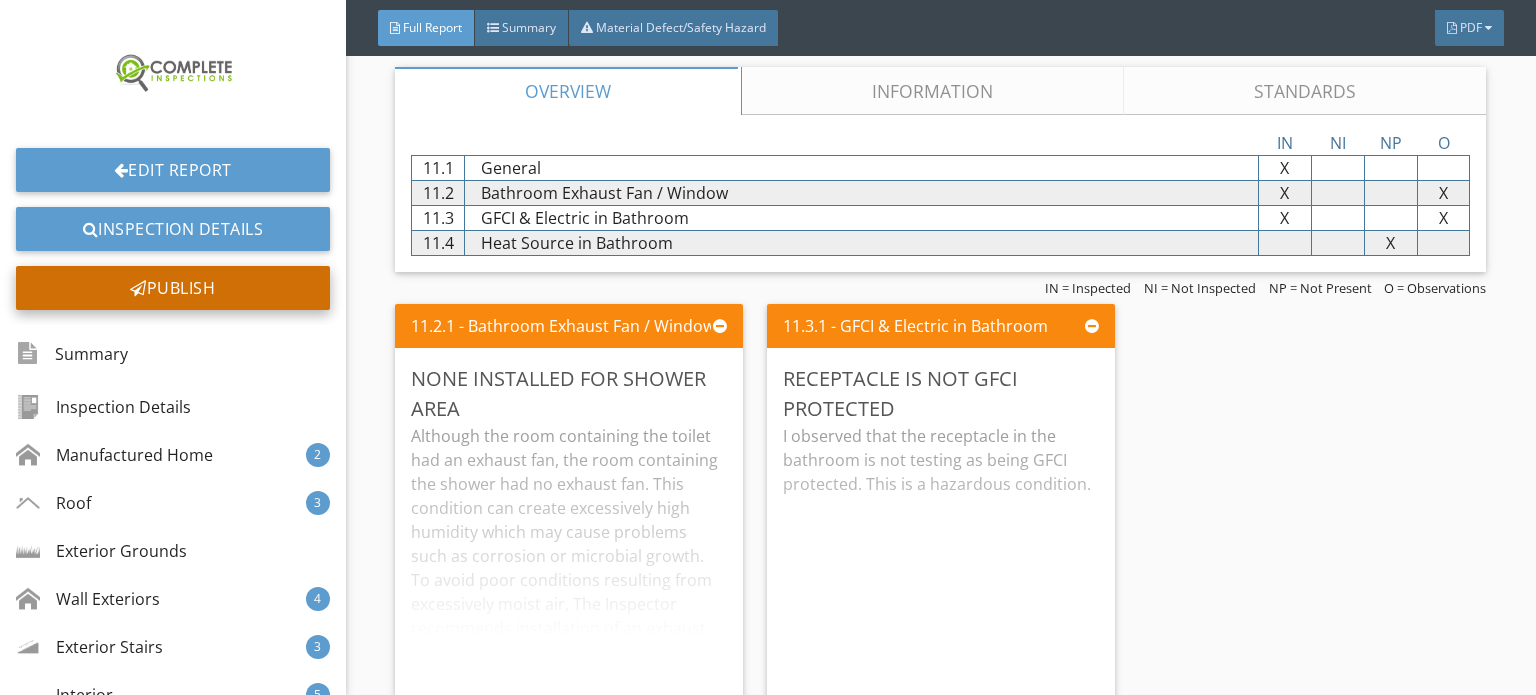 click on "Publish" at bounding box center (173, 288) 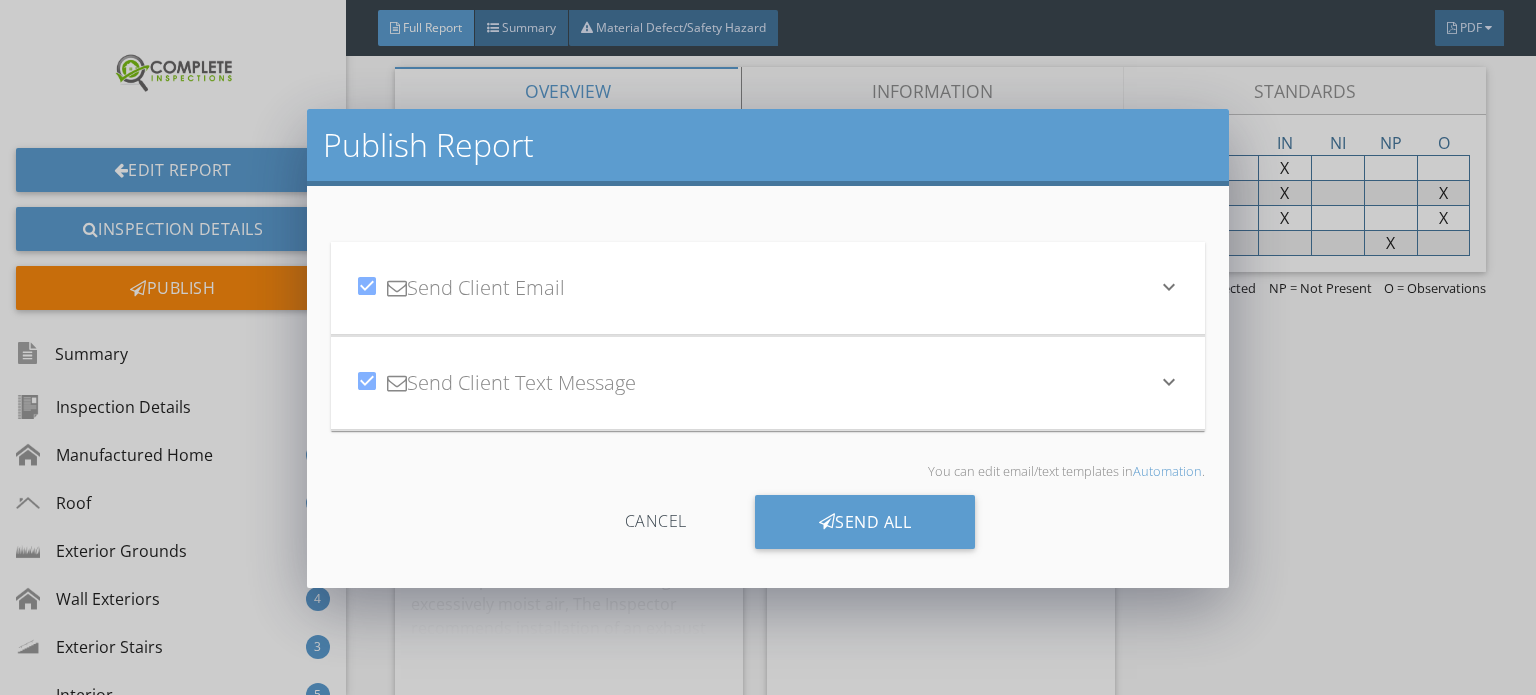 click at bounding box center [367, 381] 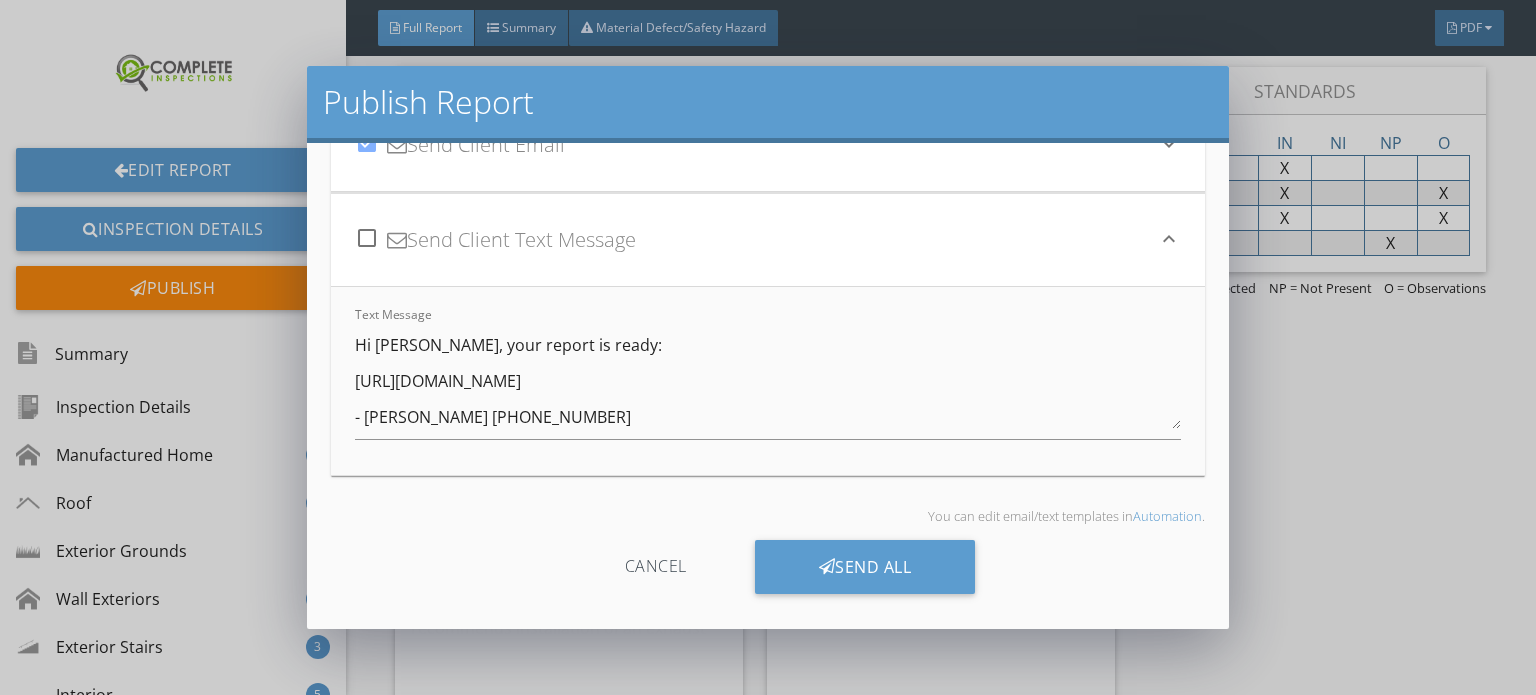scroll, scrollTop: 101, scrollLeft: 0, axis: vertical 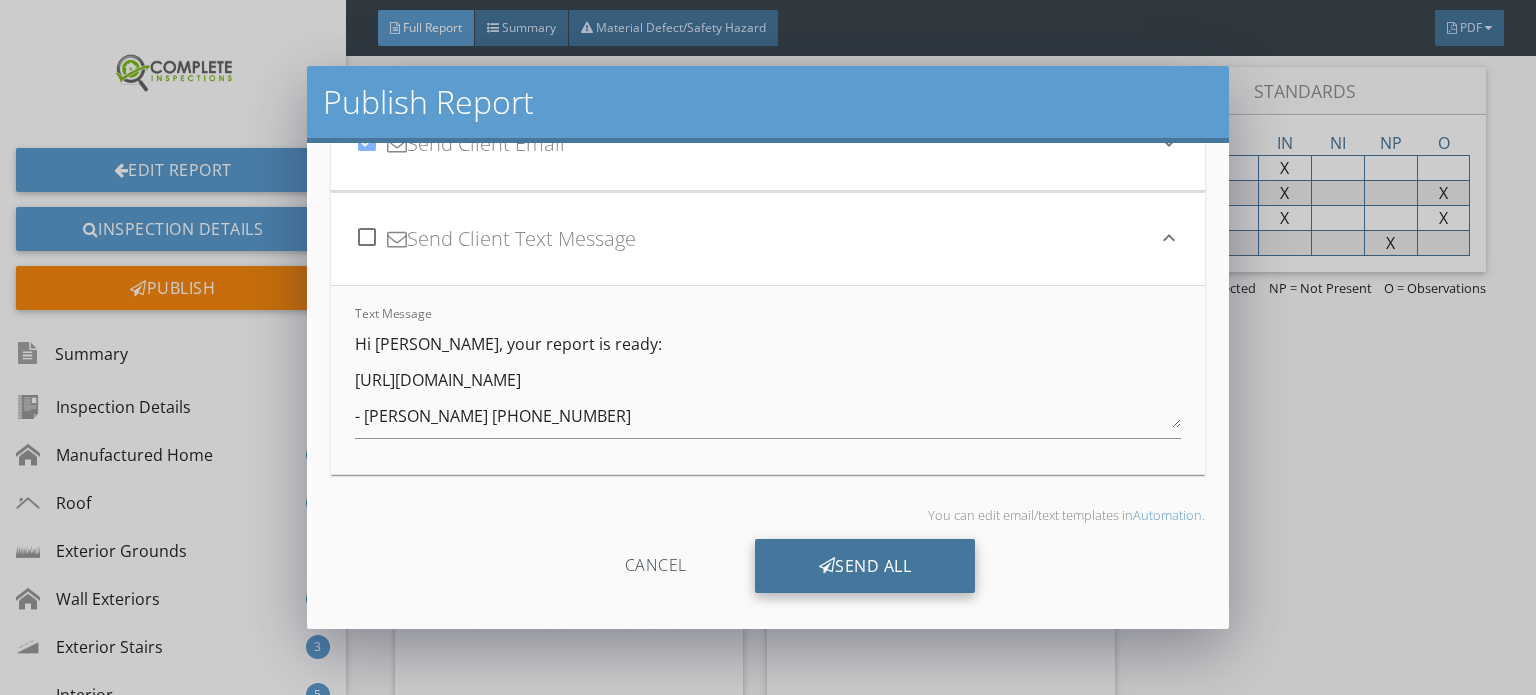click on "Send All" at bounding box center (865, 566) 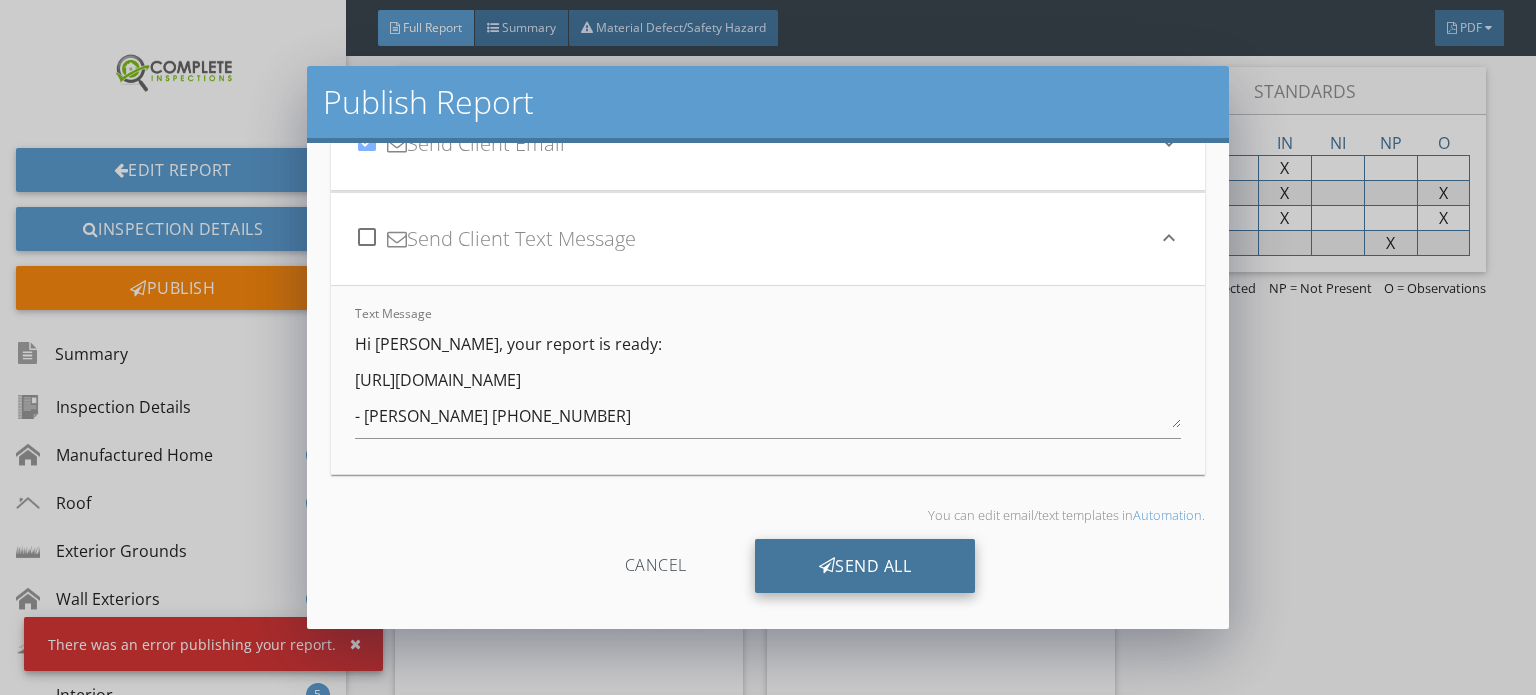 click on "Send All" at bounding box center [865, 566] 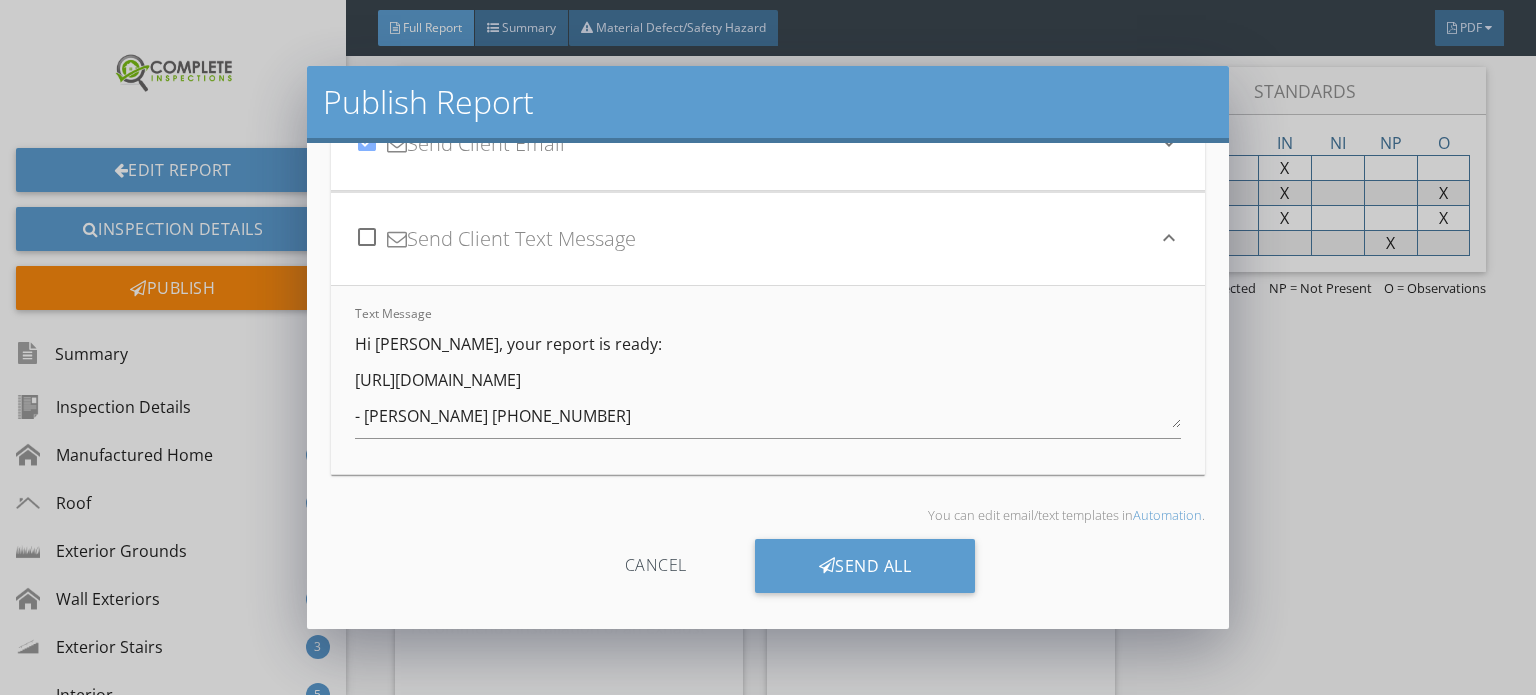 click on "Publish Report     check_box
Send Client Email
keyboard_arrow_down   Subject Your Home Inspection Report   Inline Style XLarge Large Normal Small Light Small/Light Bold Italic Underline Colors Ordered List Unordered List Insert Link Insert Image Insert Video Insert Table Code View Clear Formatting Hi Malorie, Your home inspection report is ready! View it here: View Manufactured Home Inspection View Inspection Report by Complete Inspections View Home Care Guide View your invoice here: Invoice Let me know if you have any questions. Thank you! Enter text here   check_box_outline_blank
Send Client Text Message
keyboard_arrow_down   Text Message Hi Malorie, your report is ready:
https://app.spectora.com/u/XsUOOLX
- Jeremy Fishnick (608) 732-2564
You can edit email/text templates in
Automation
.
Cancel" at bounding box center [768, 347] 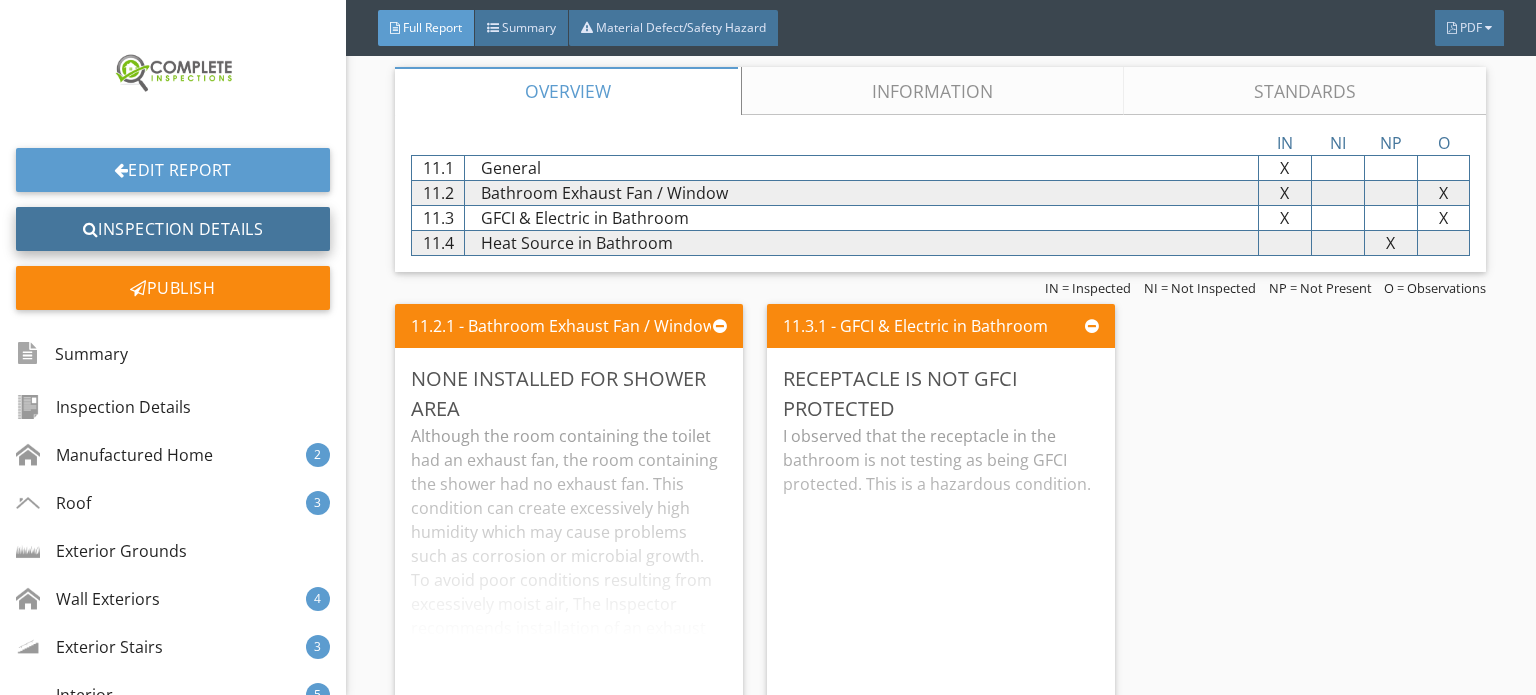 click on "Inspection Details" at bounding box center [173, 229] 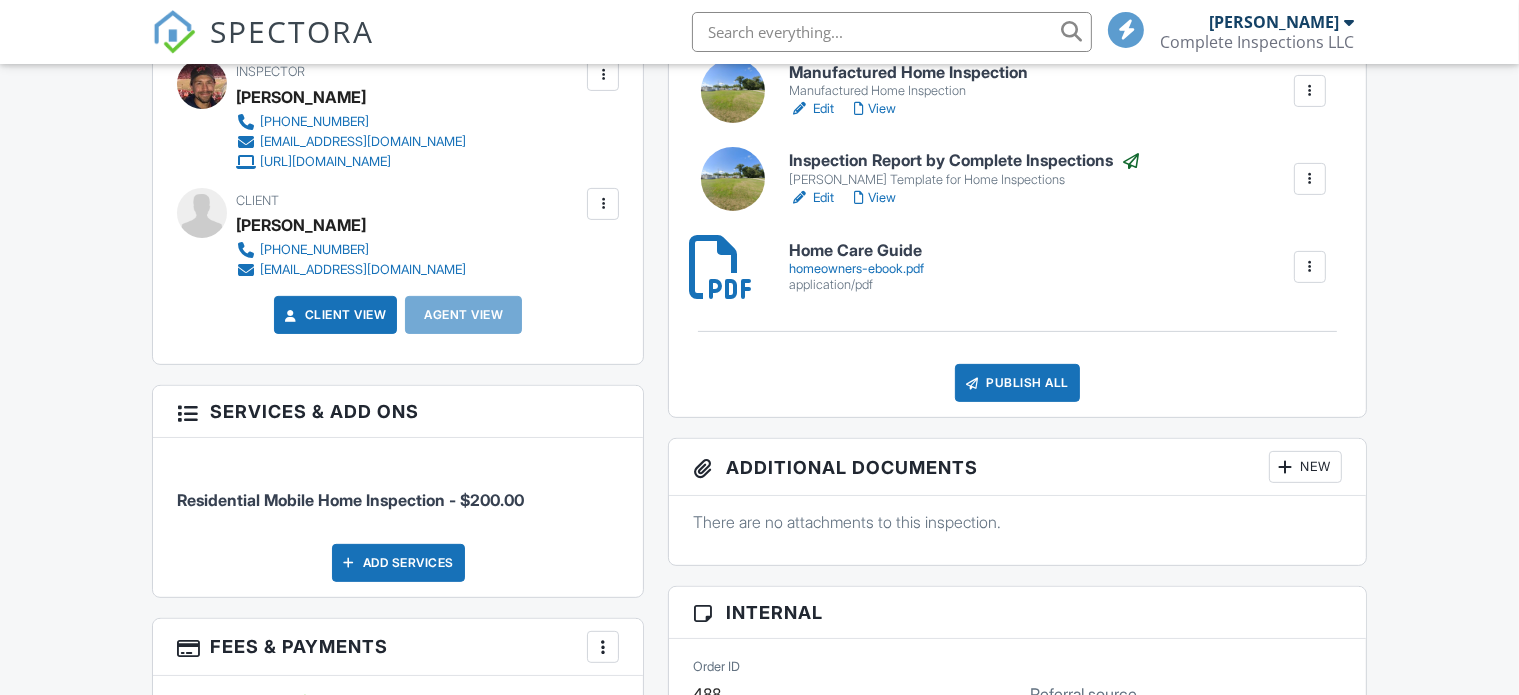 scroll, scrollTop: 600, scrollLeft: 0, axis: vertical 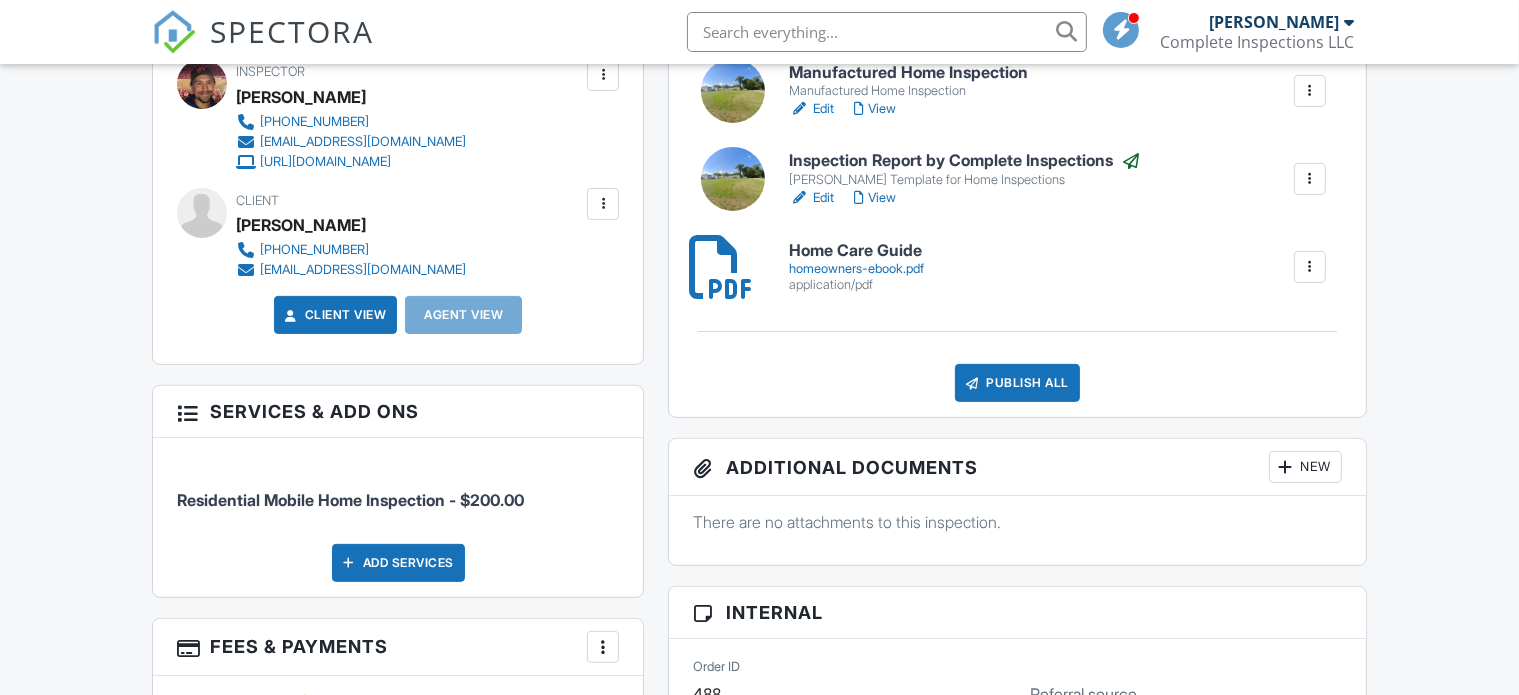 click at bounding box center (1310, 179) 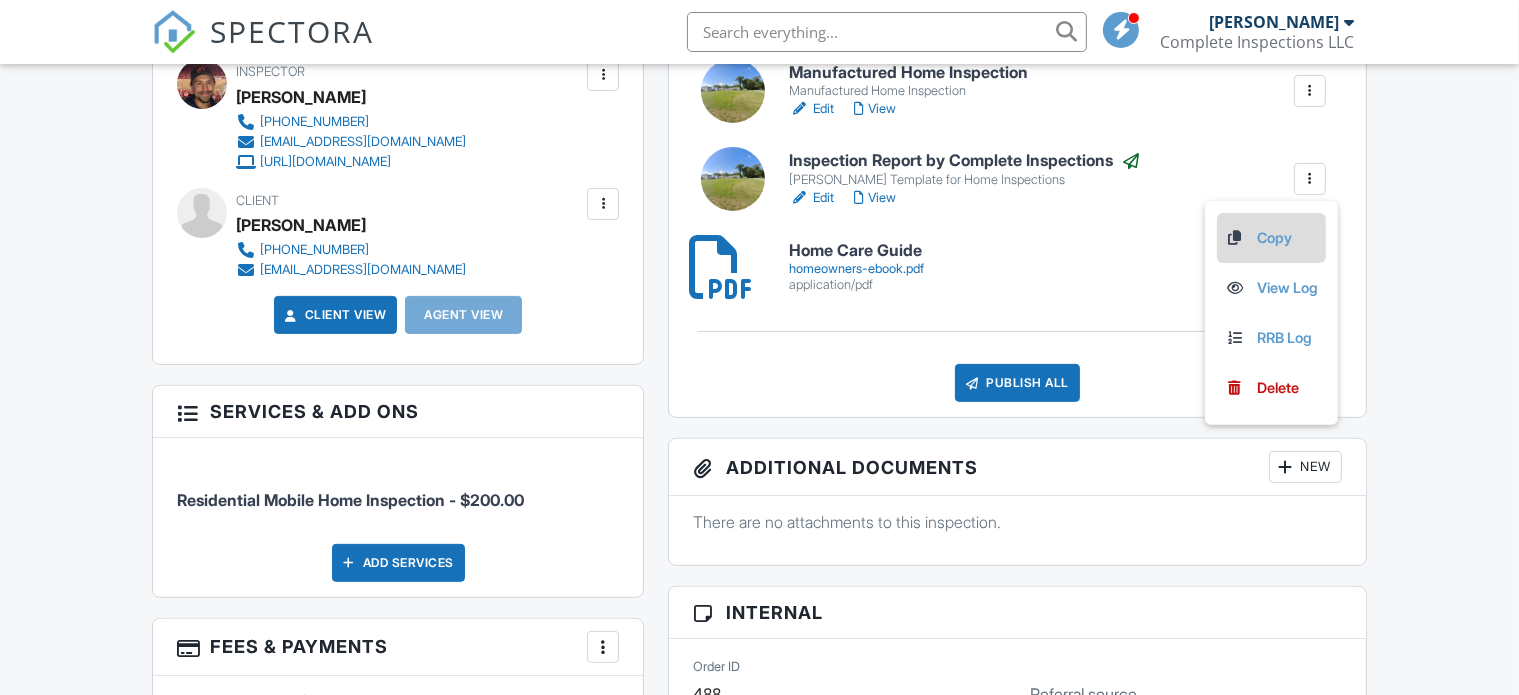 click on "Copy" at bounding box center [1271, 238] 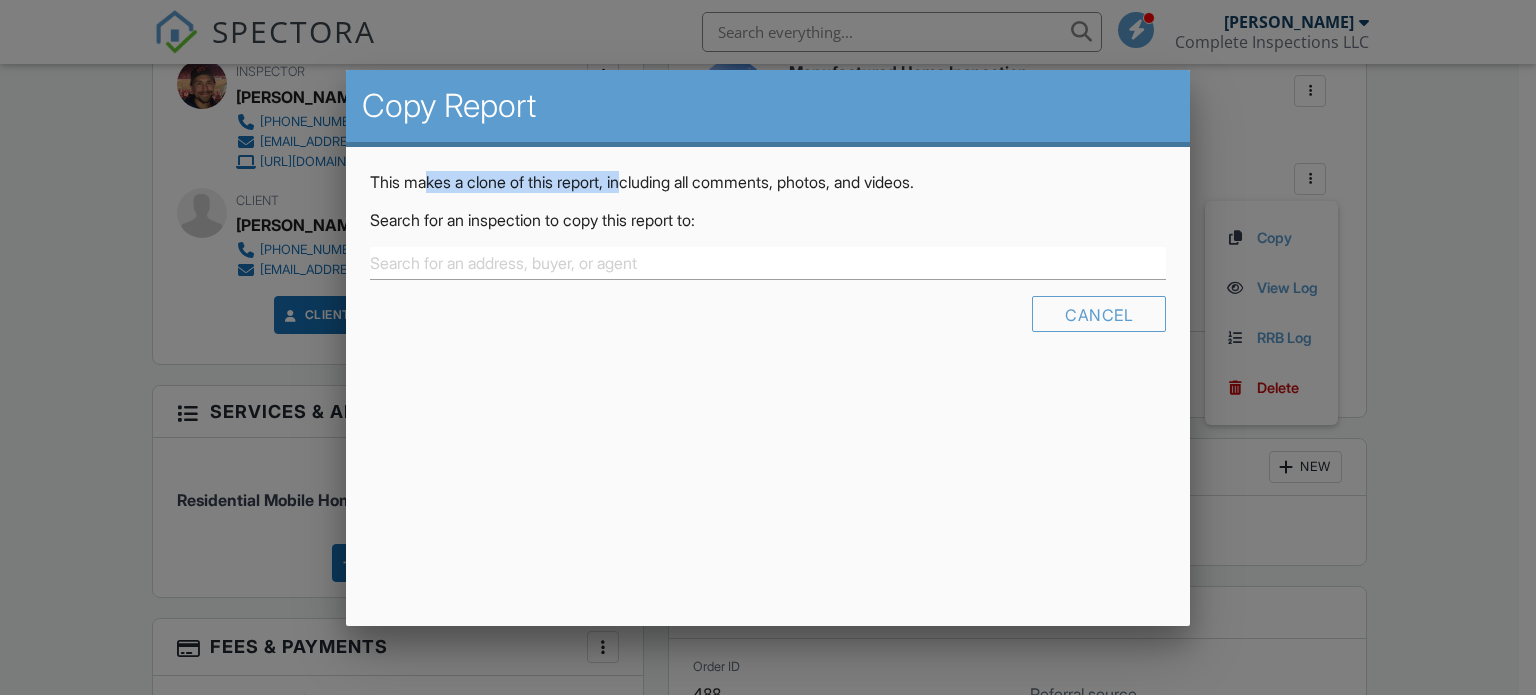 drag, startPoint x: 490, startPoint y: 178, endPoint x: 787, endPoint y: 237, distance: 302.80356 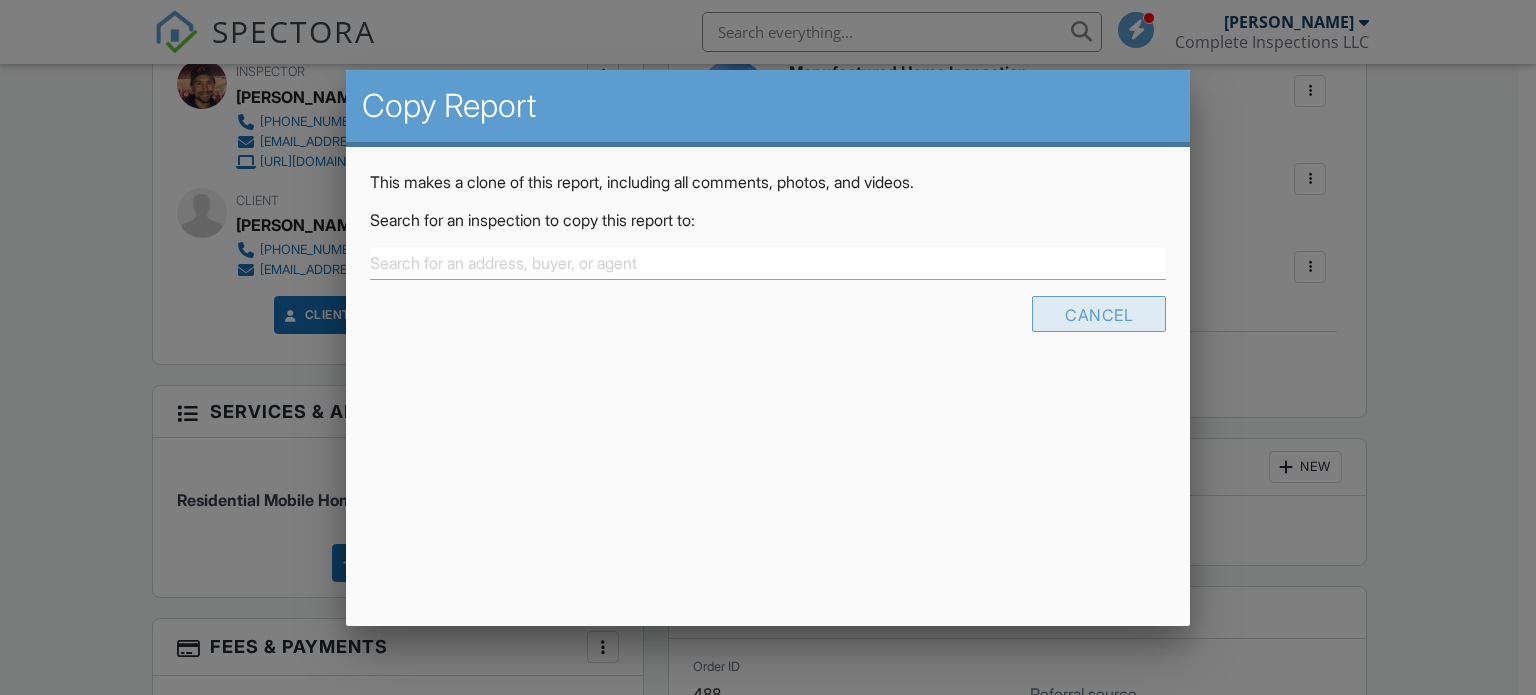 click on "Cancel" at bounding box center (1099, 314) 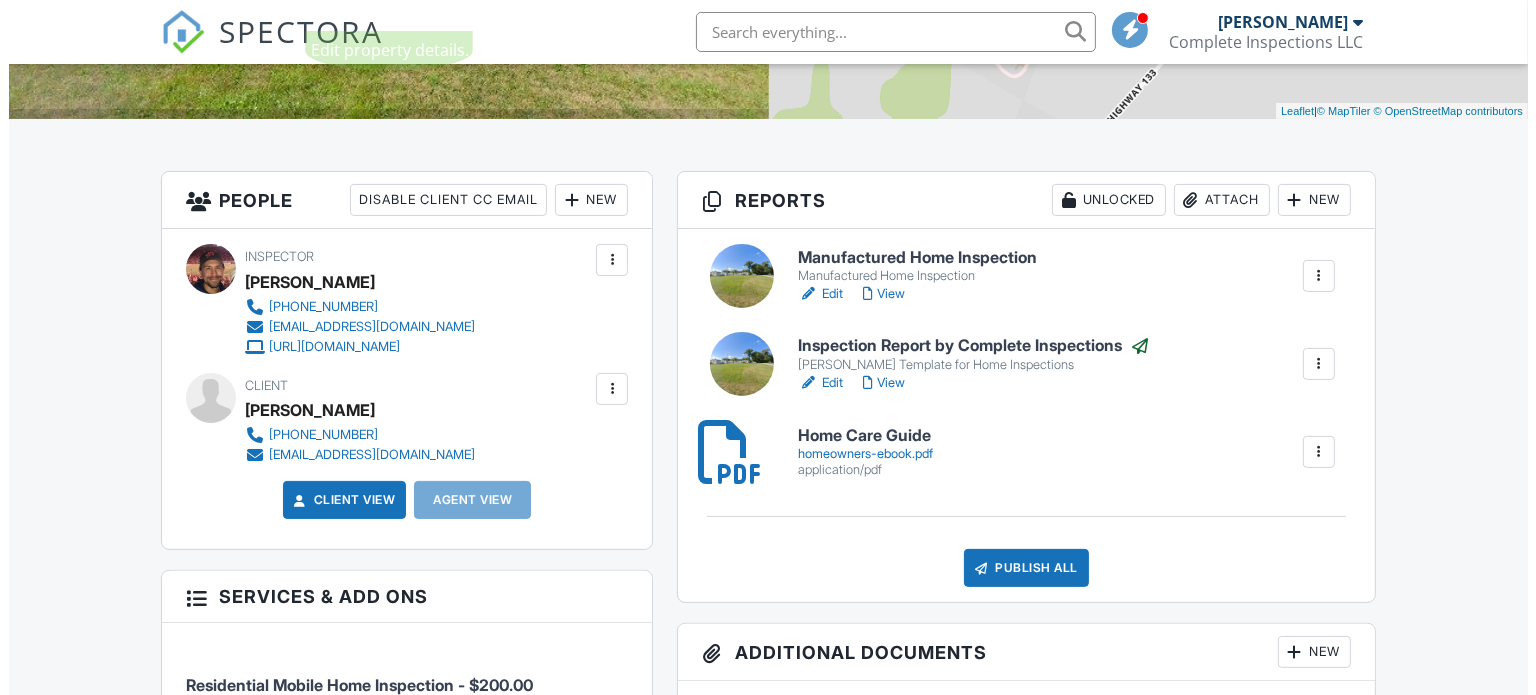 scroll, scrollTop: 500, scrollLeft: 0, axis: vertical 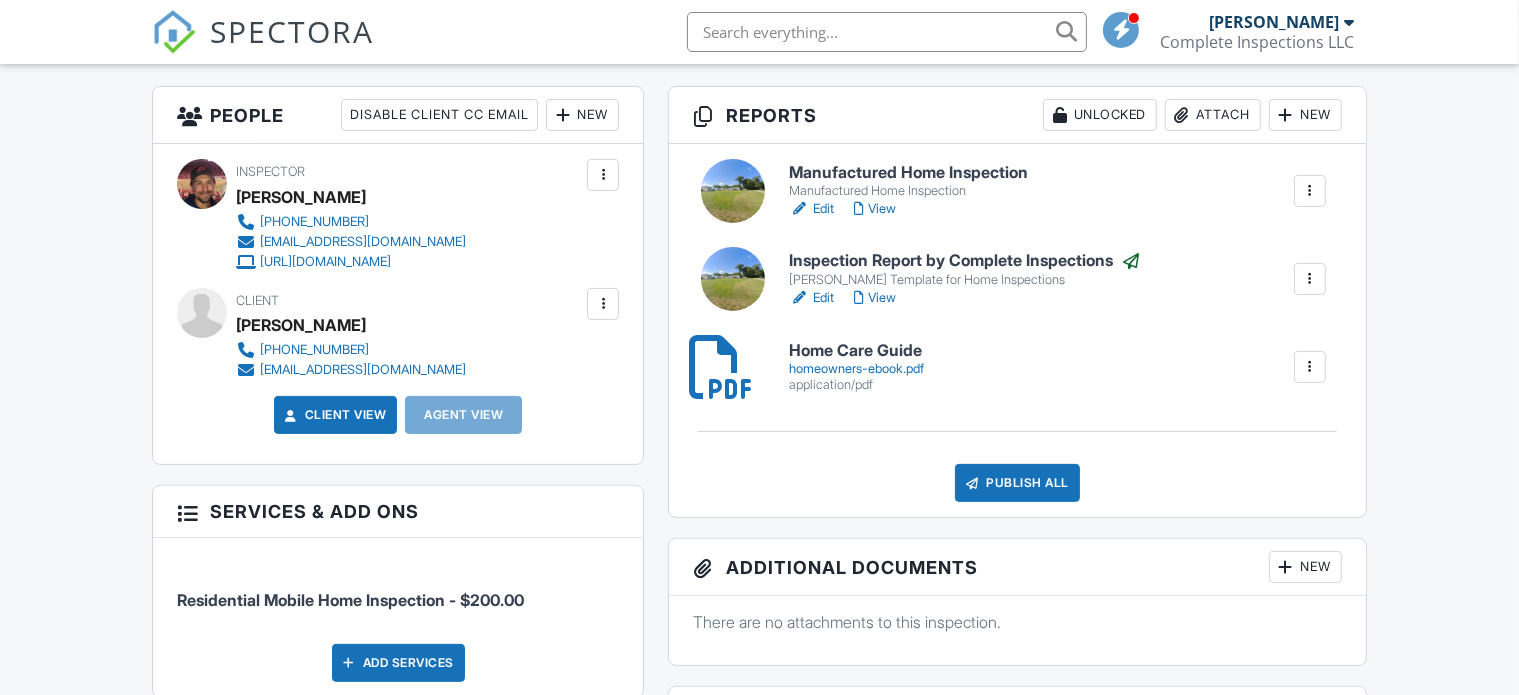 click at bounding box center (603, 304) 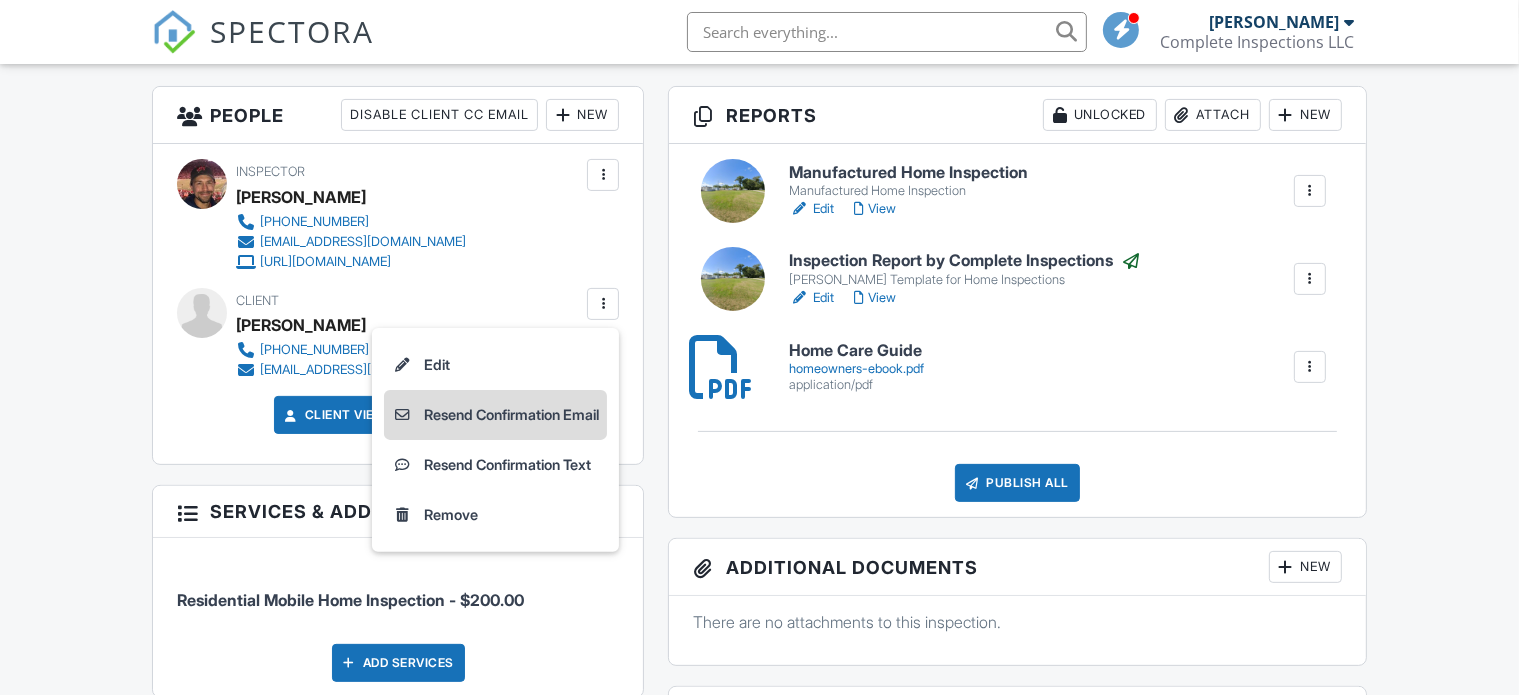 click on "Resend Confirmation Email" at bounding box center (495, 415) 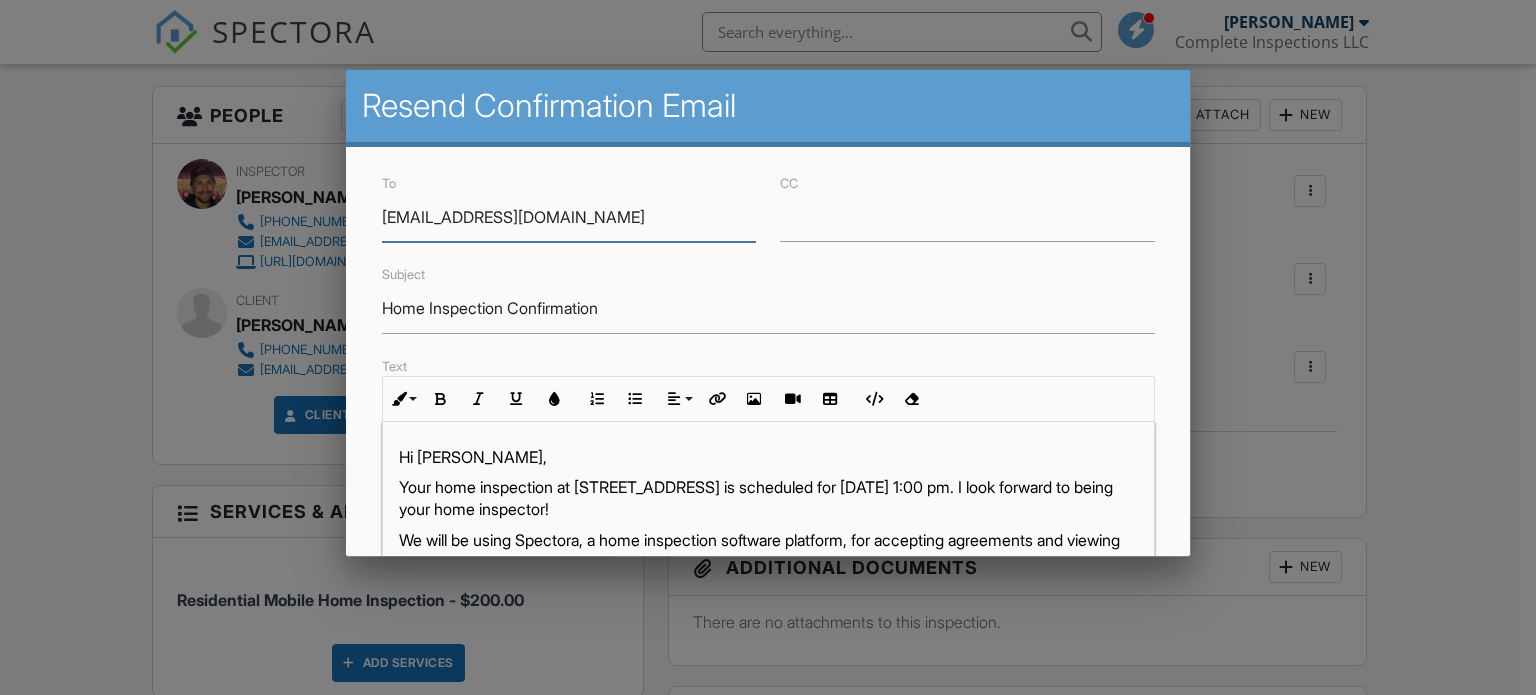 scroll, scrollTop: 0, scrollLeft: 0, axis: both 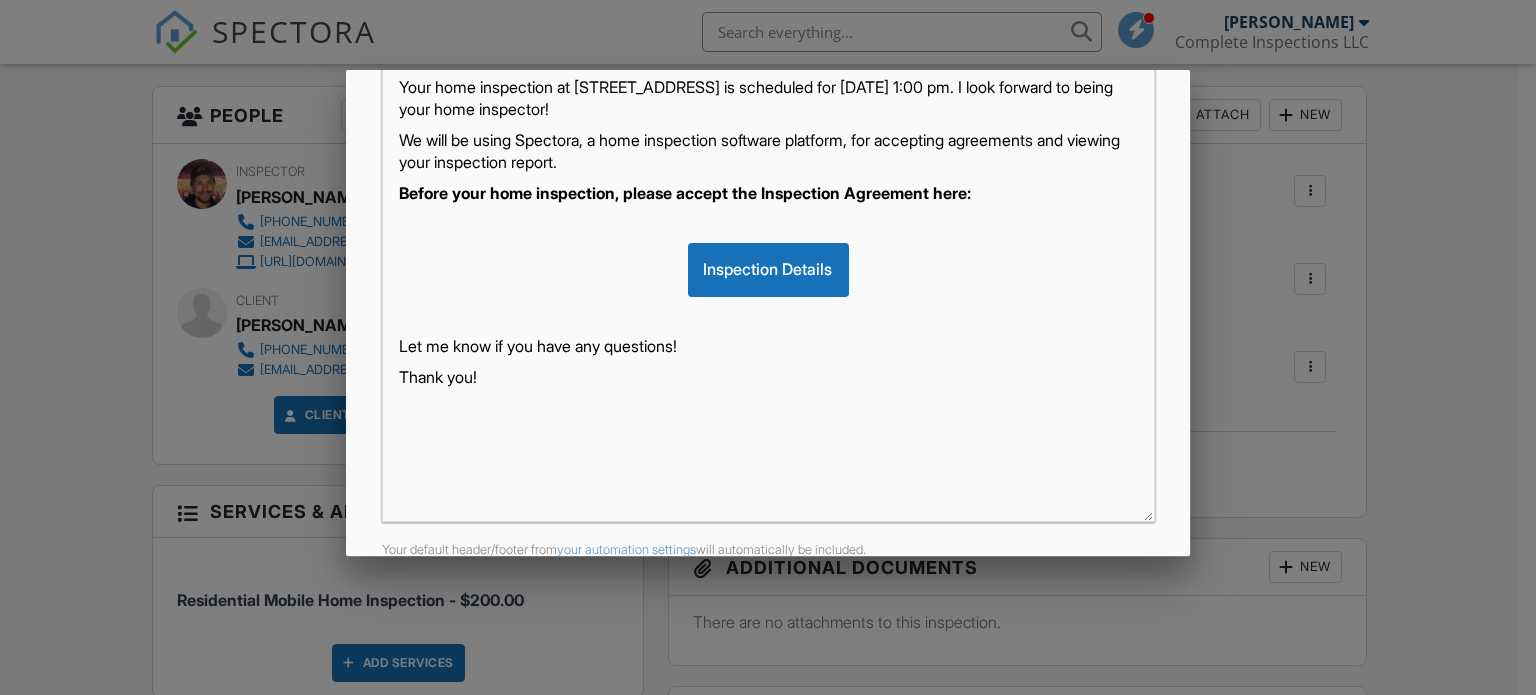 click on "Inspection Details" at bounding box center [767, 269] 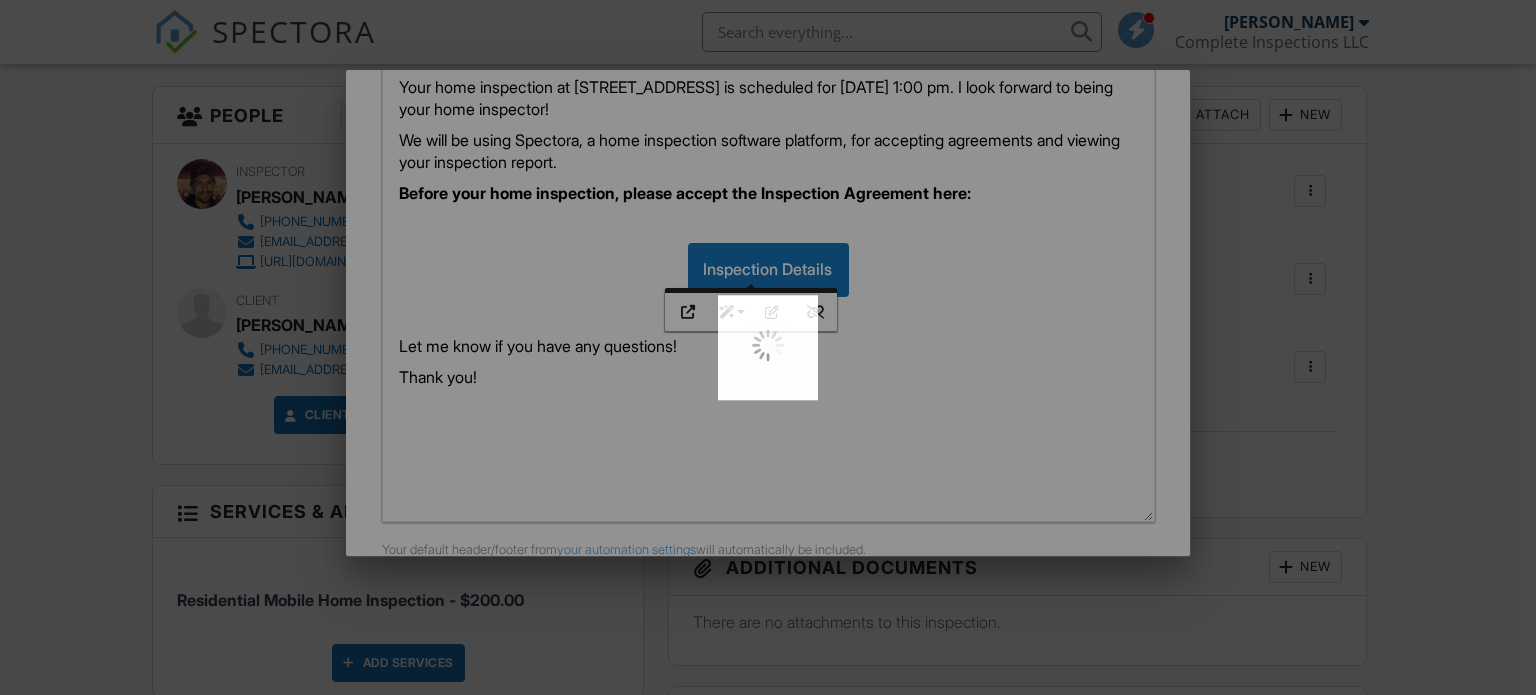 click at bounding box center [768, 347] 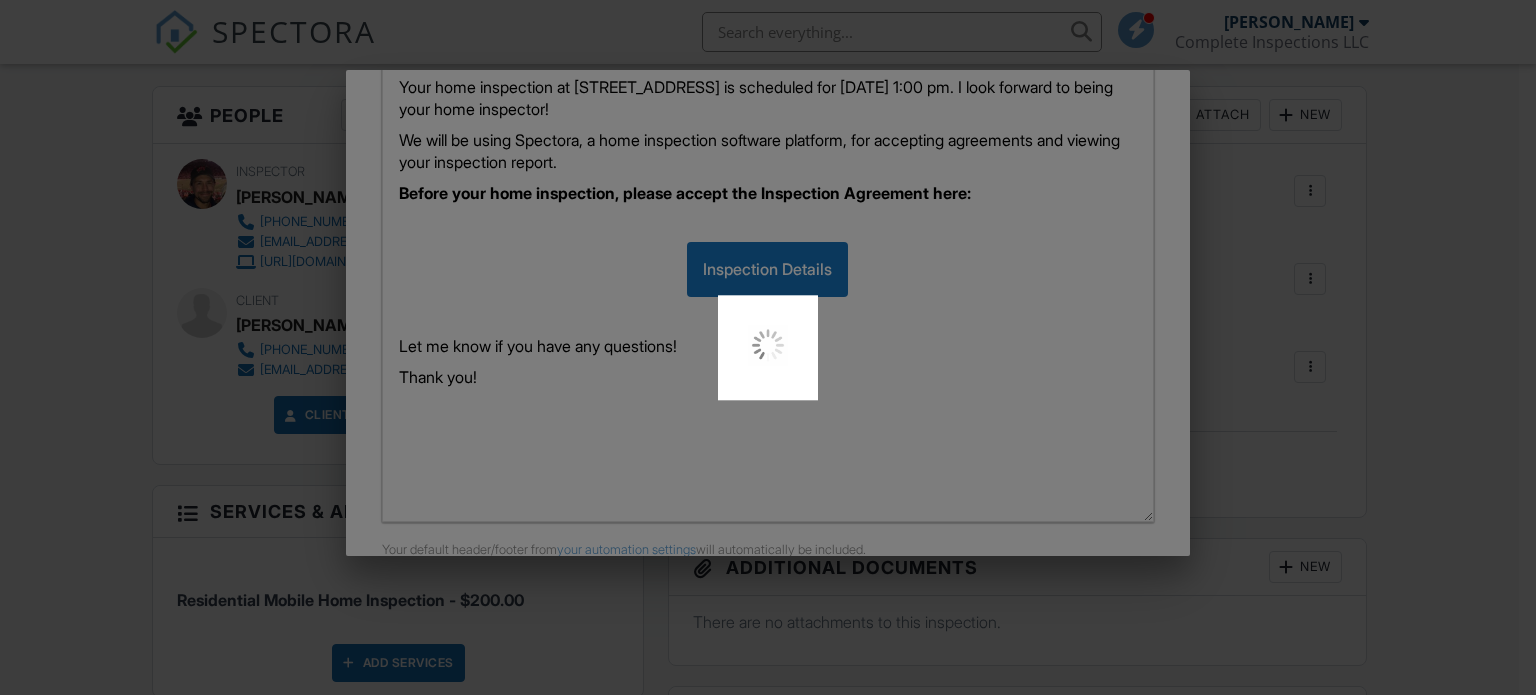 click at bounding box center (768, 347) 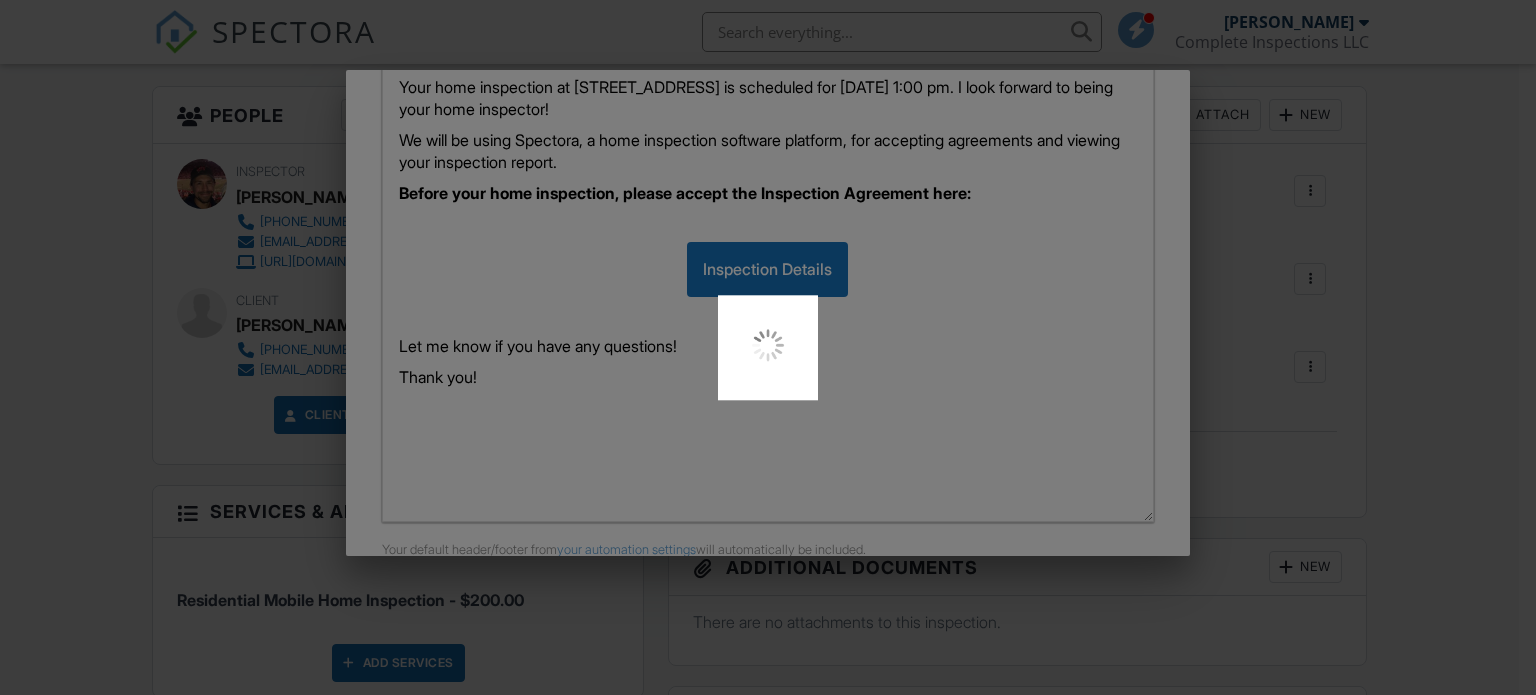 click at bounding box center [768, 347] 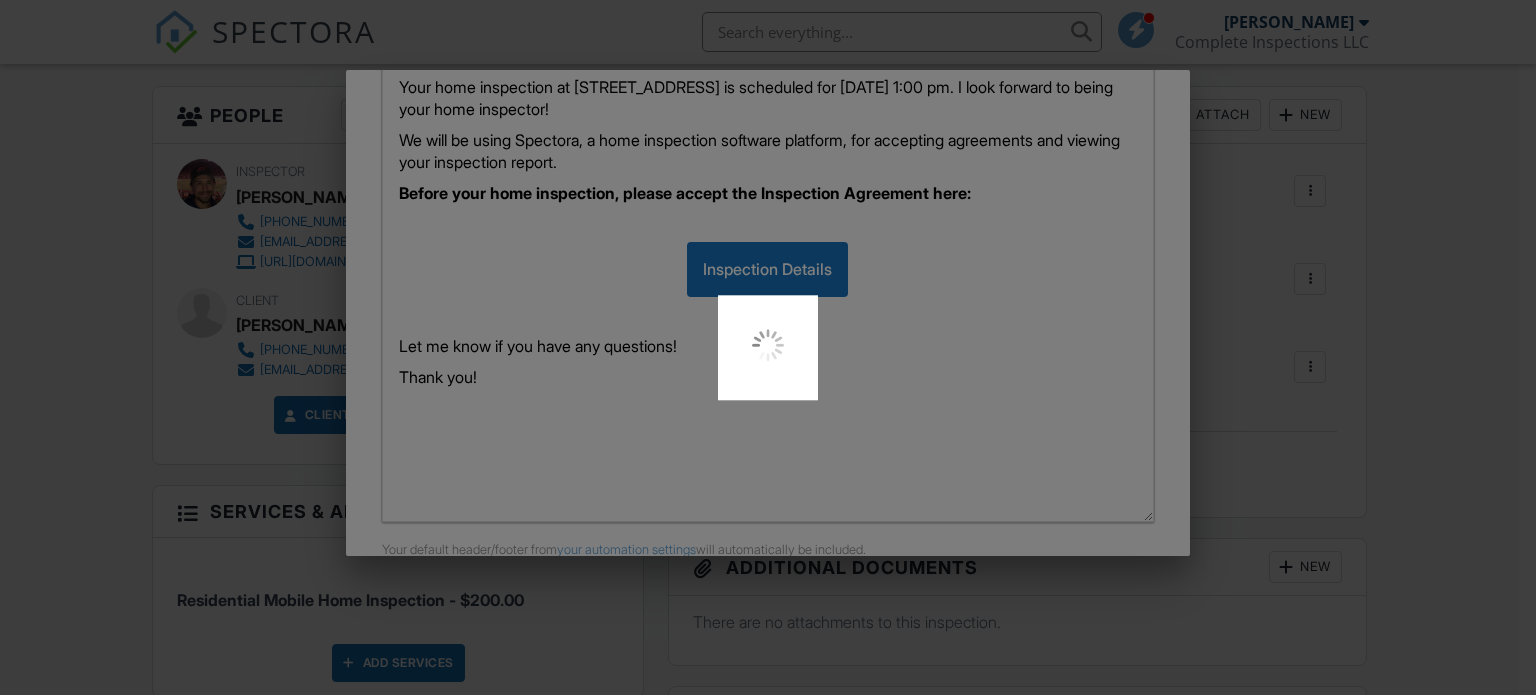 click at bounding box center [768, 347] 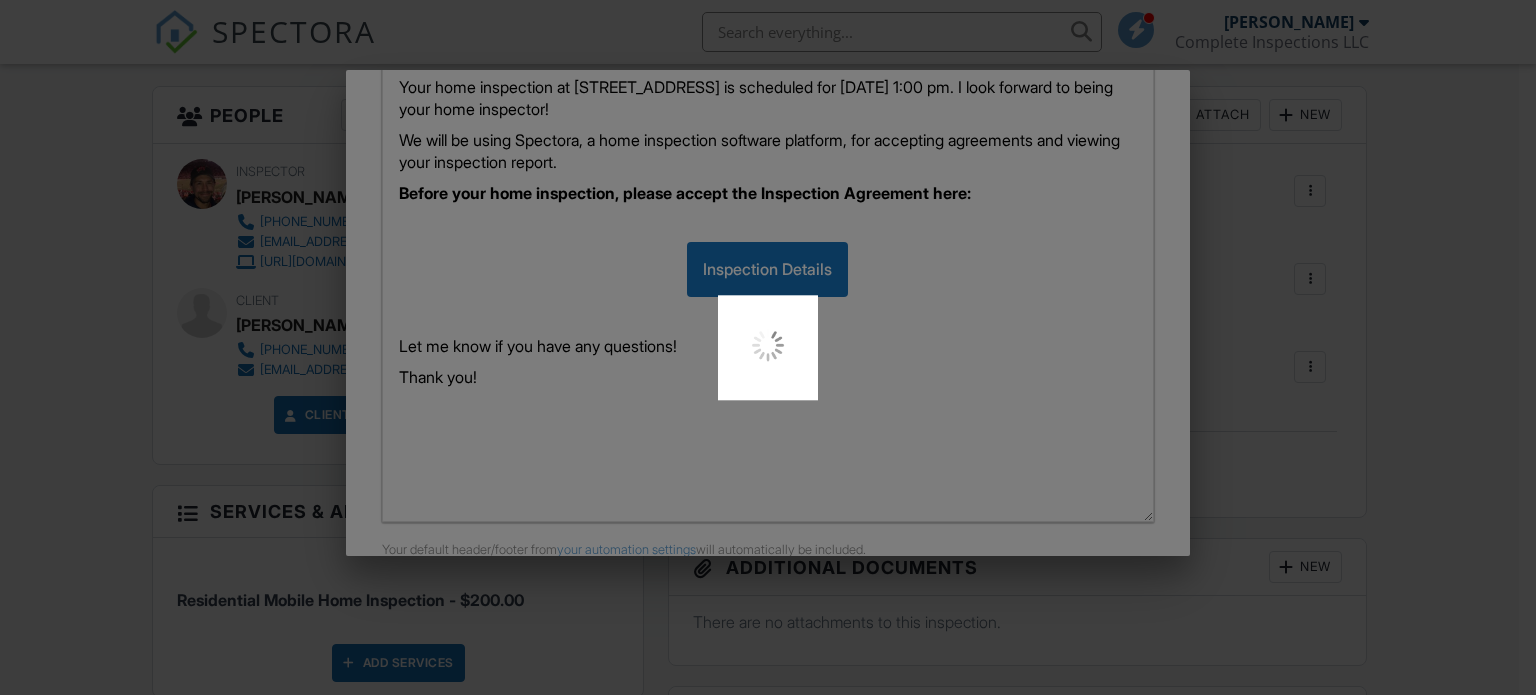 click at bounding box center (768, 347) 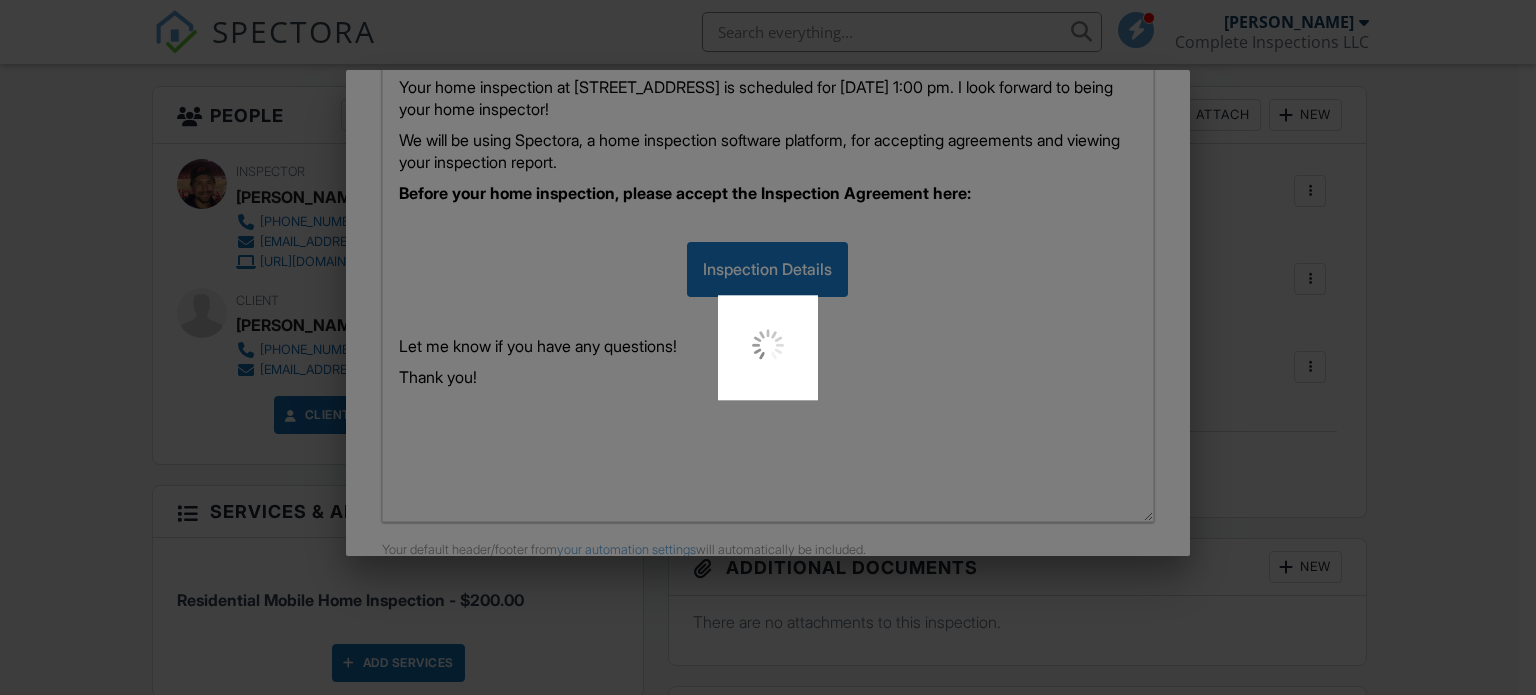 click at bounding box center [768, 347] 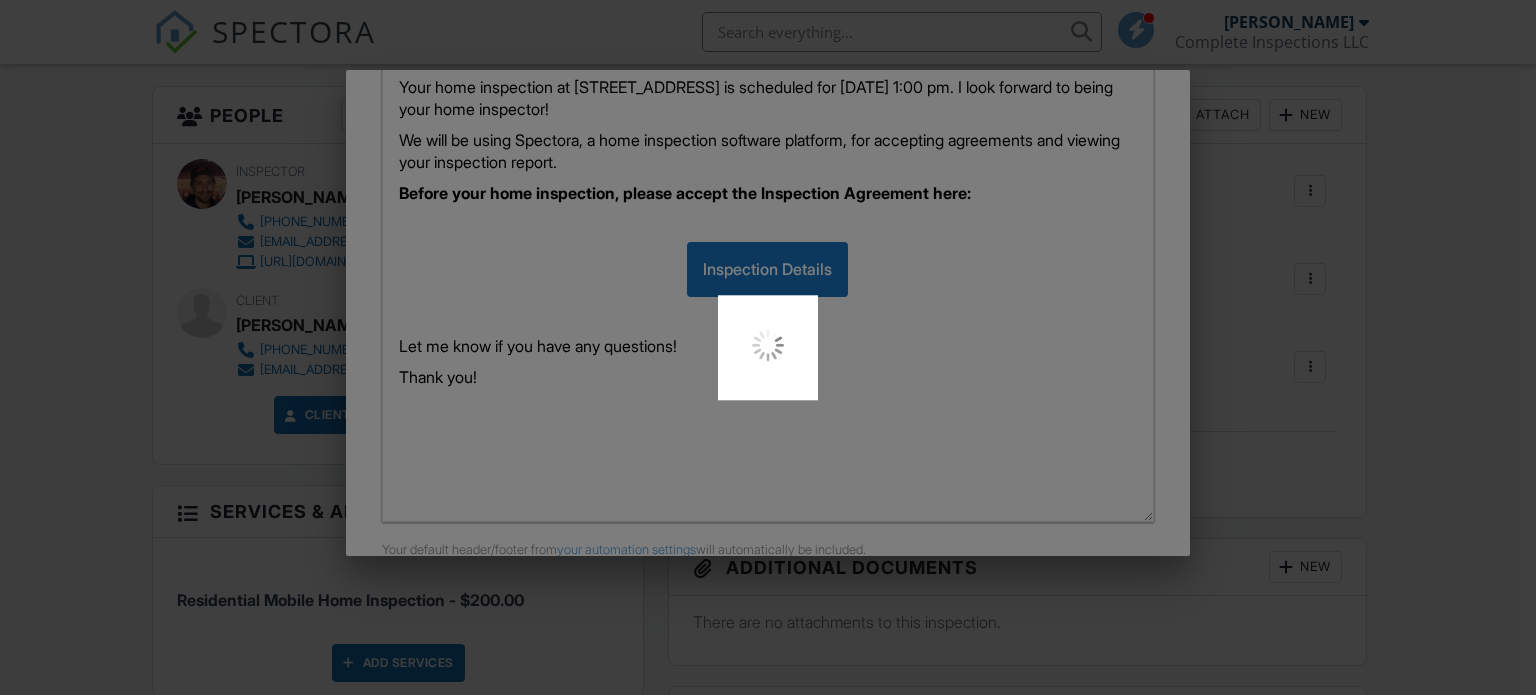 click at bounding box center [768, 347] 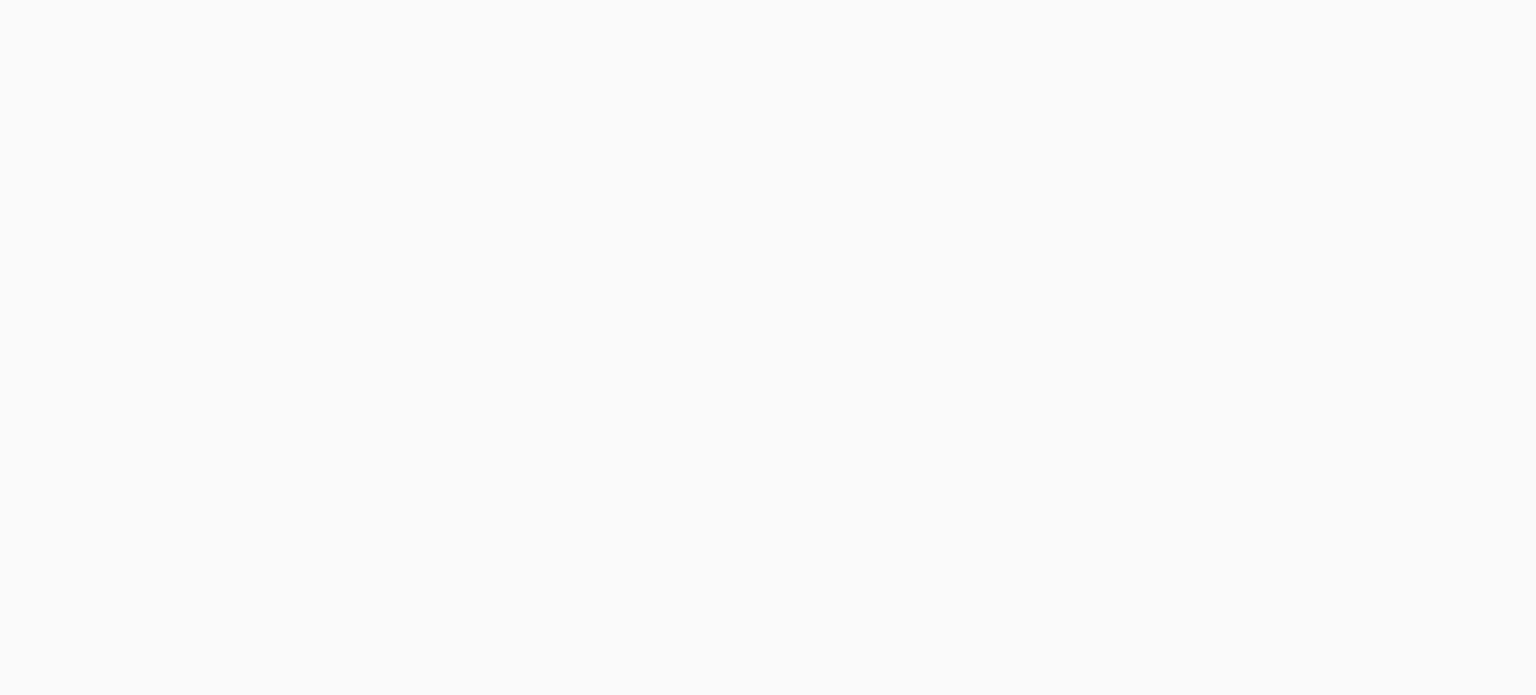 scroll, scrollTop: 0, scrollLeft: 0, axis: both 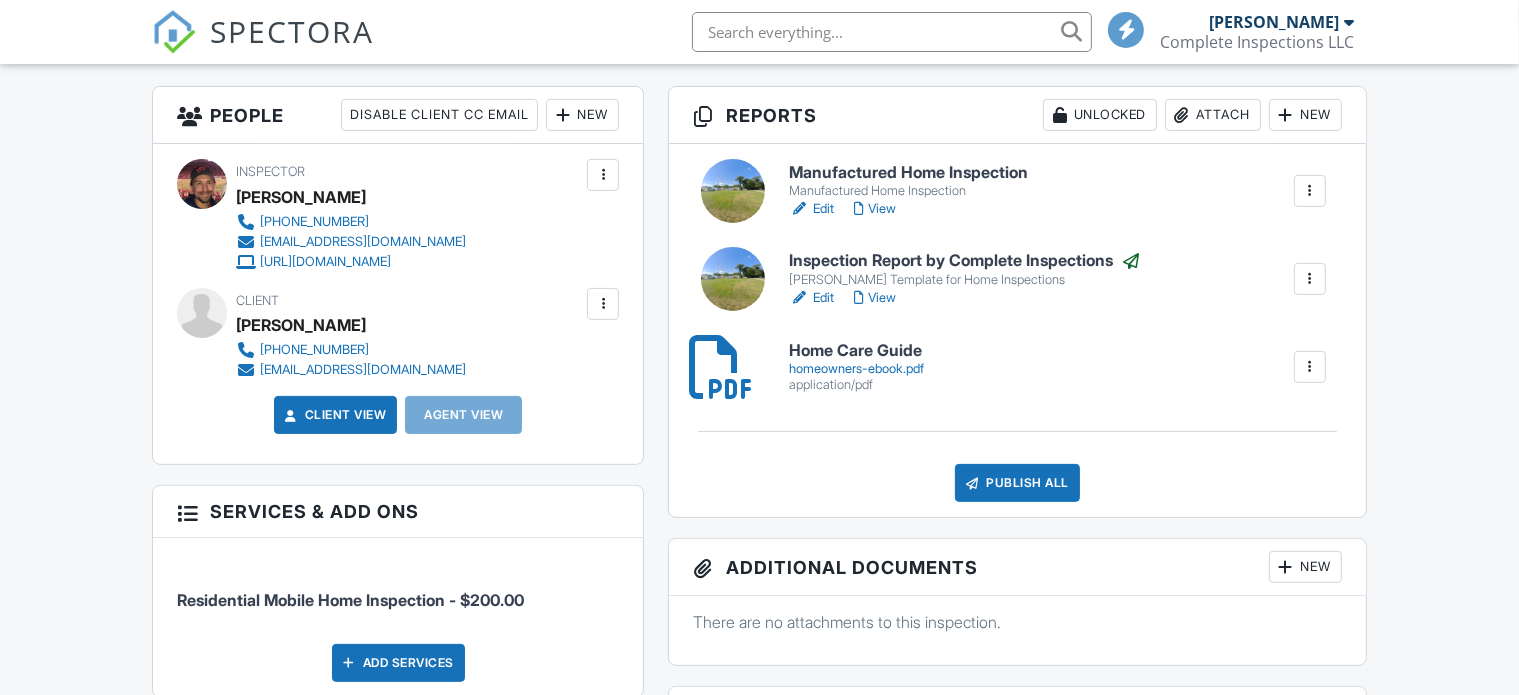 click at bounding box center [1310, 279] 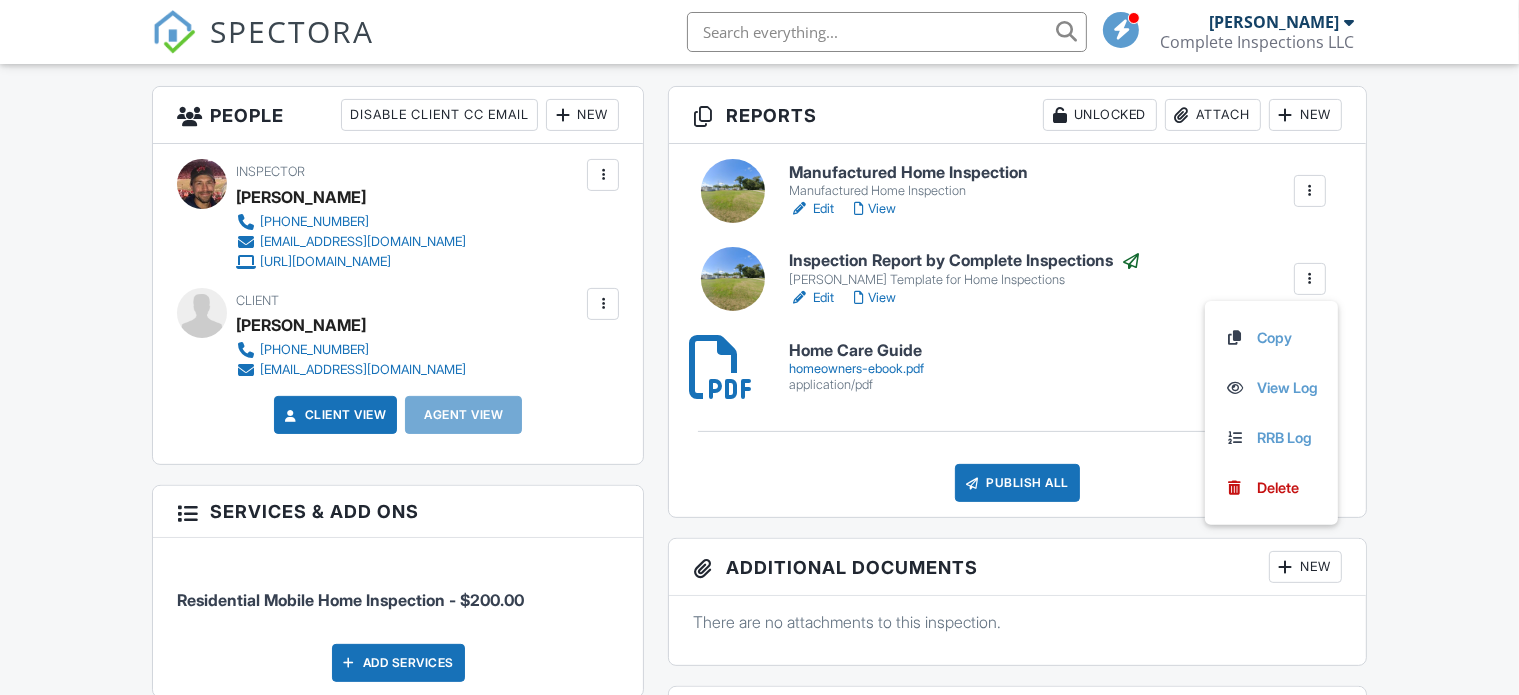 click at bounding box center [1310, 279] 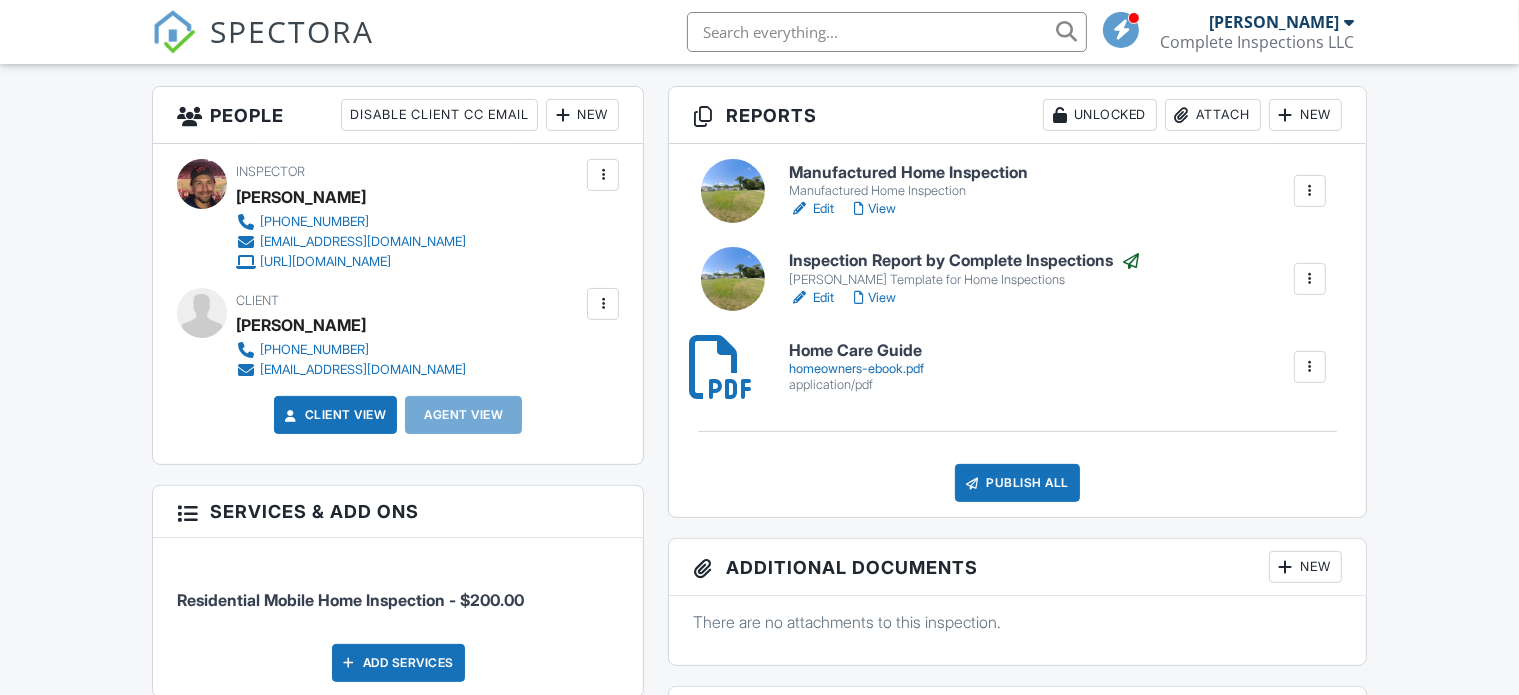 click at bounding box center (1131, 261) 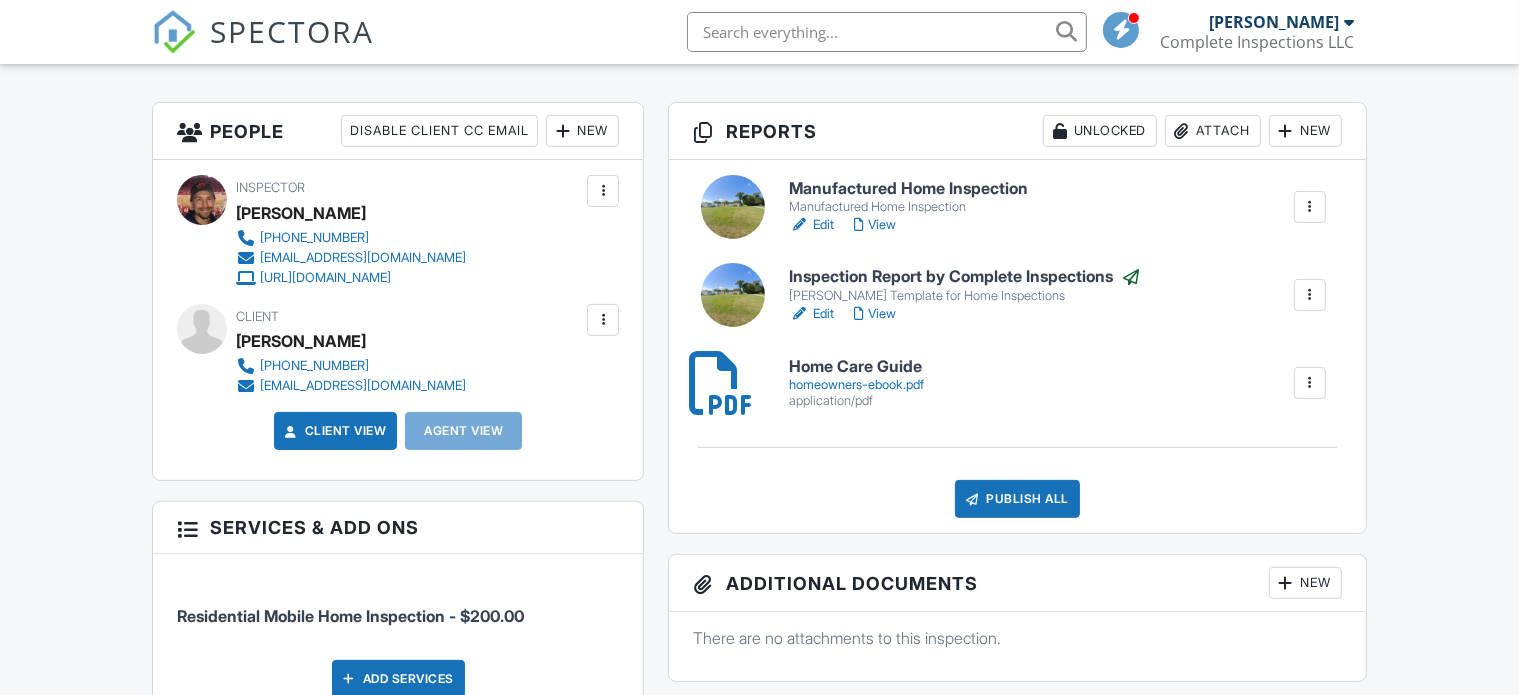 scroll, scrollTop: 1284, scrollLeft: 0, axis: vertical 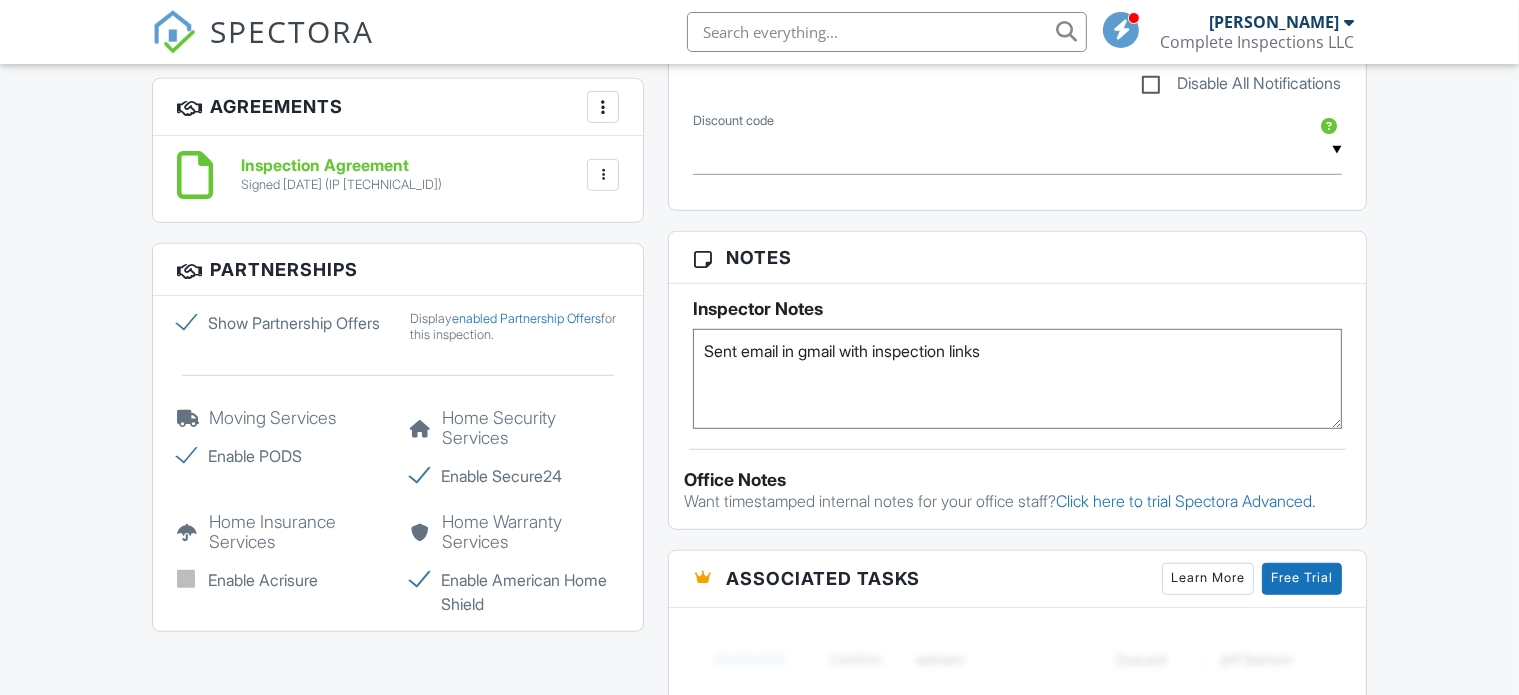 click on "Show Partnership Offers" at bounding box center (281, 323) 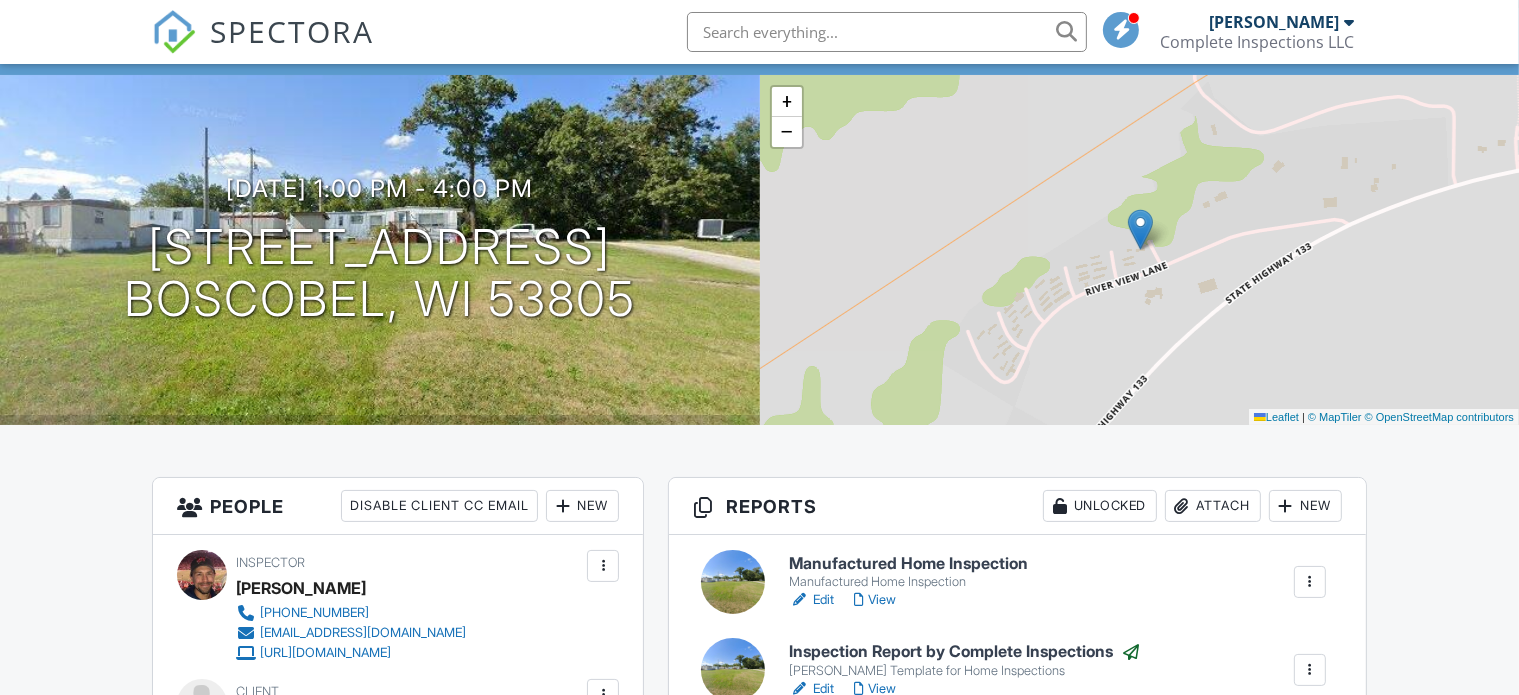 scroll, scrollTop: 0, scrollLeft: 0, axis: both 